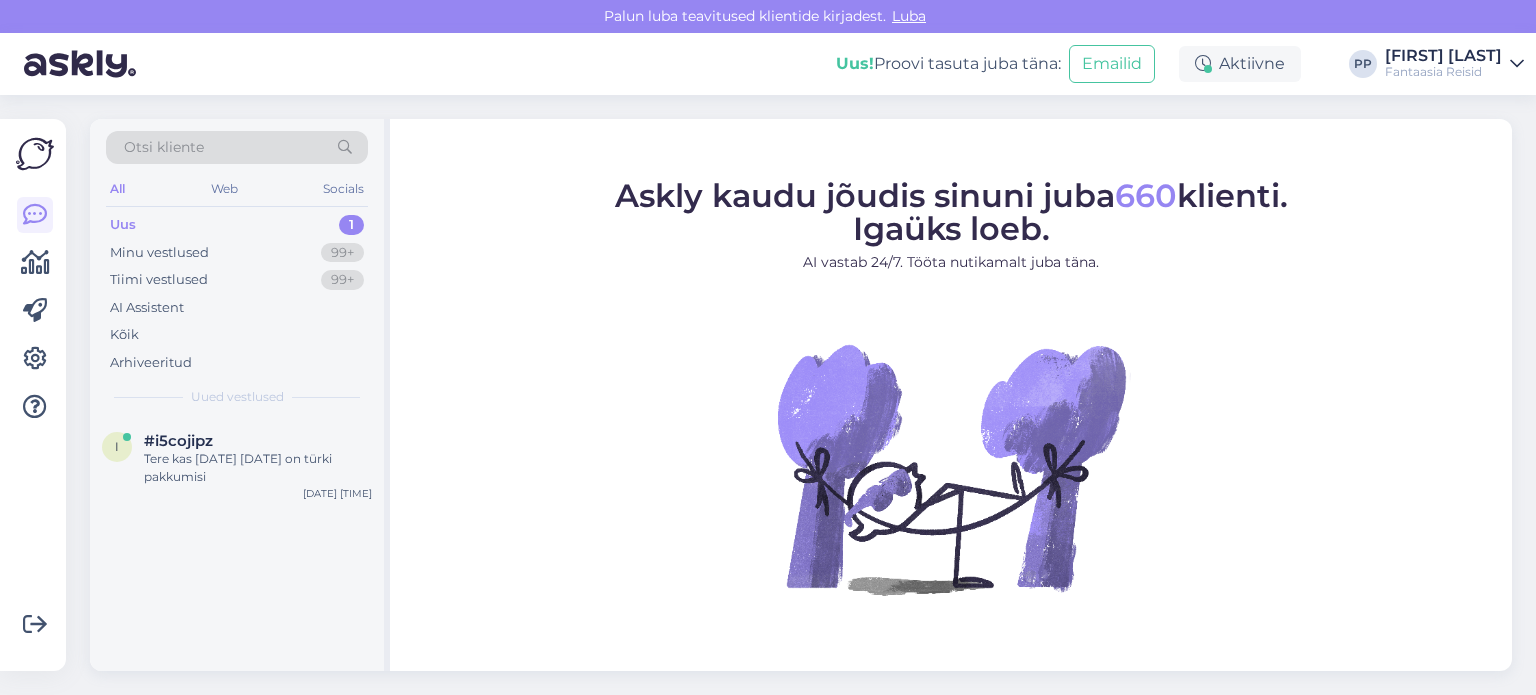 scroll, scrollTop: 0, scrollLeft: 0, axis: both 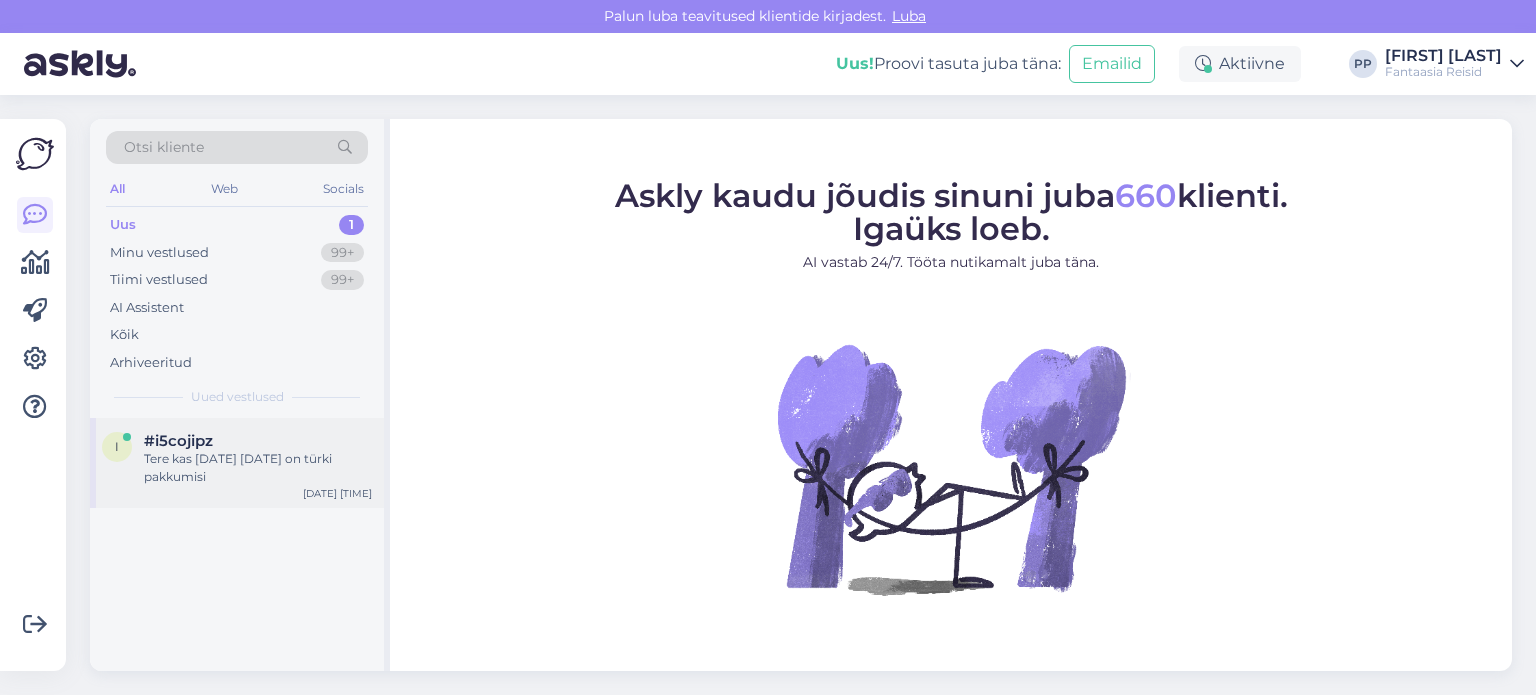 click on "Tere kas septembri lõppu oktoobri algusesse on türki pakkumisi" at bounding box center (258, 468) 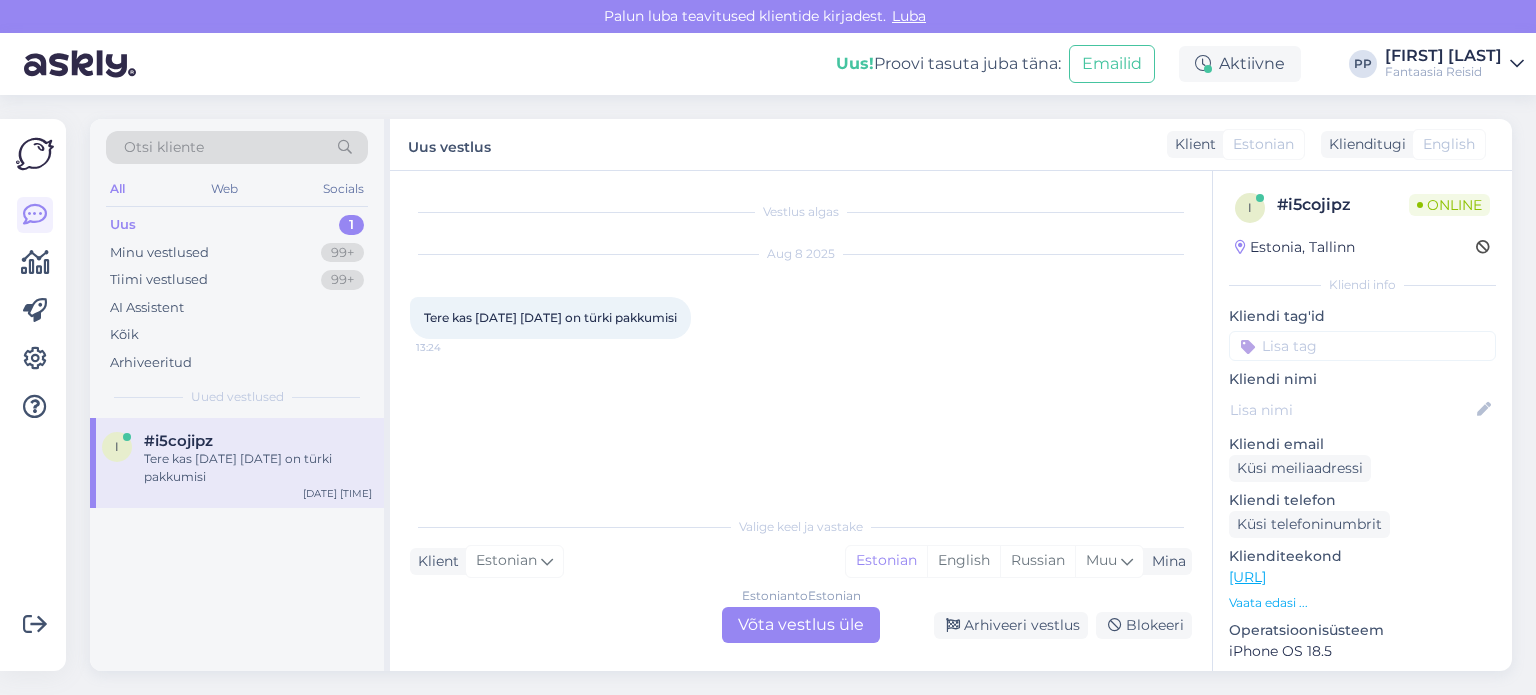 click on "Estonian  to  Estonian Võta vestlus üle" at bounding box center (801, 625) 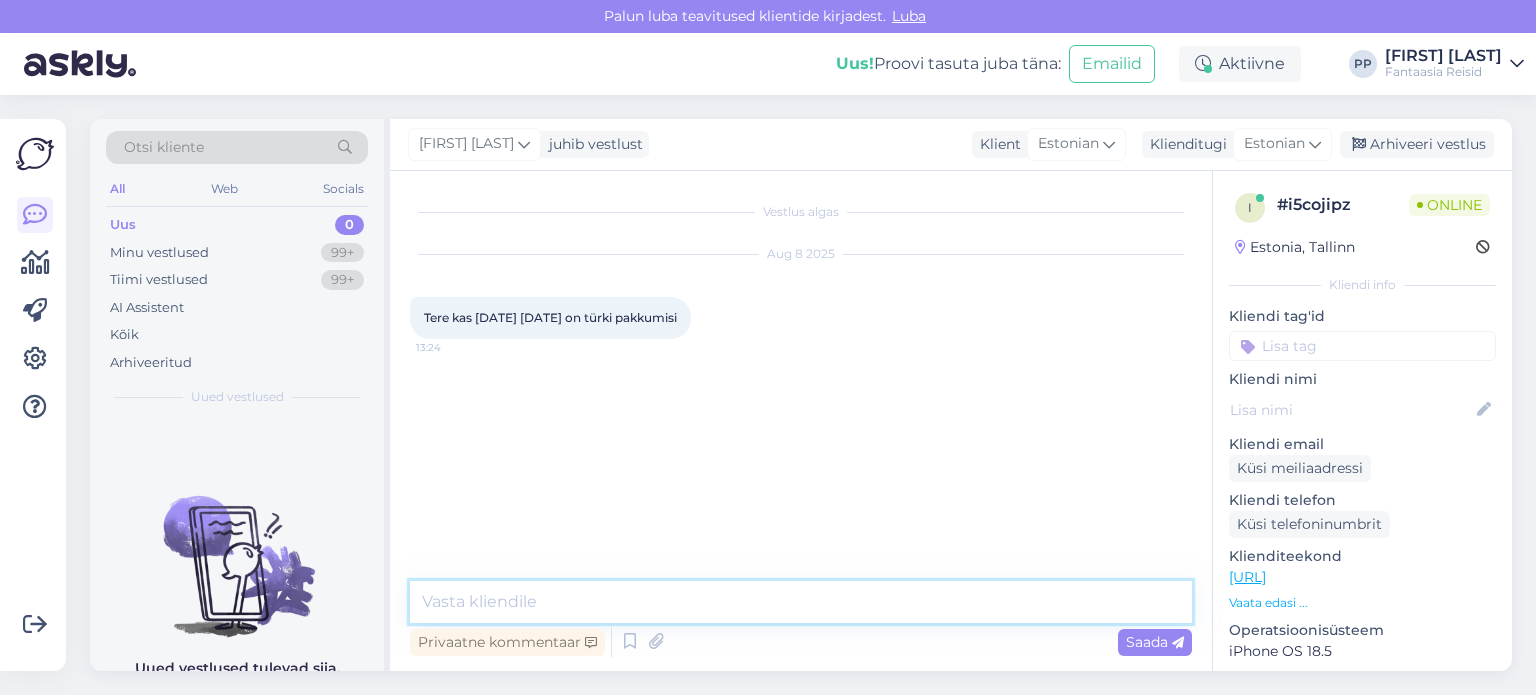 click at bounding box center (801, 602) 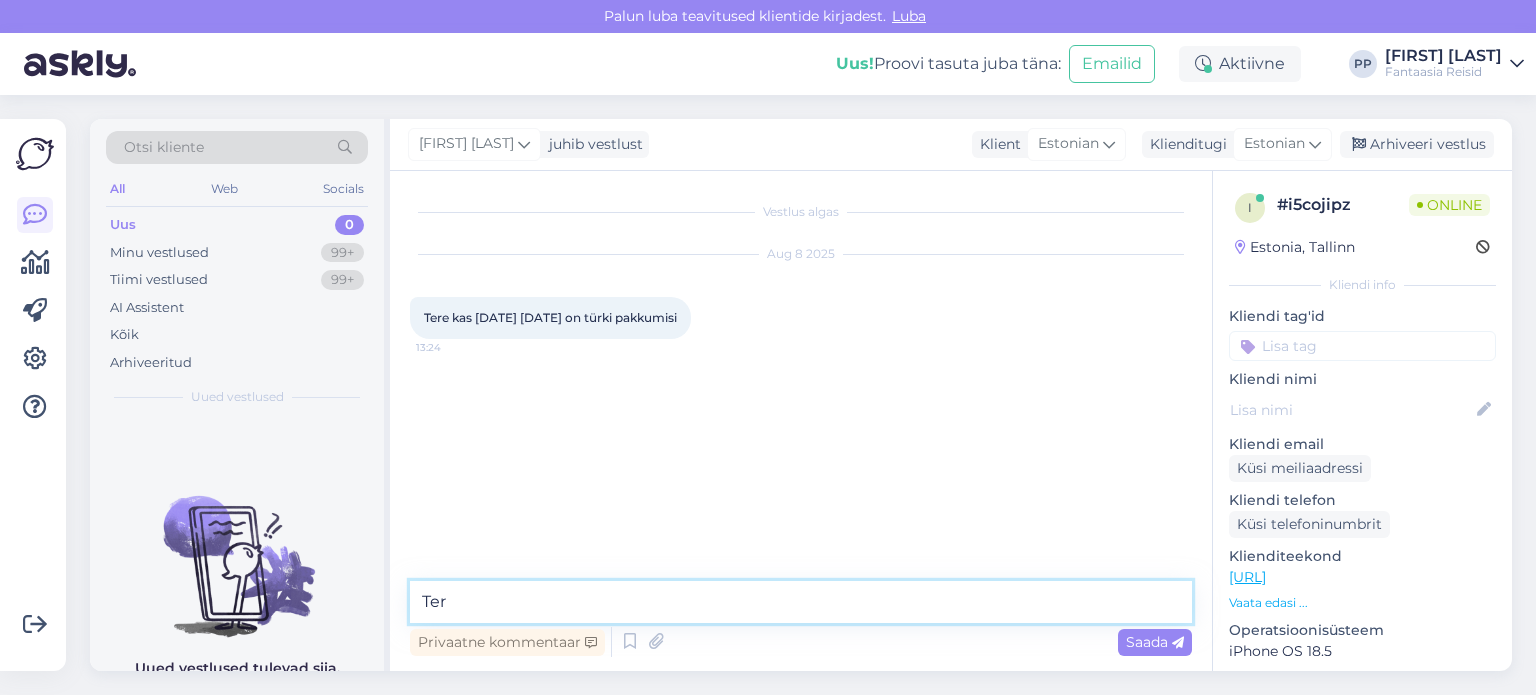 type on "Tere" 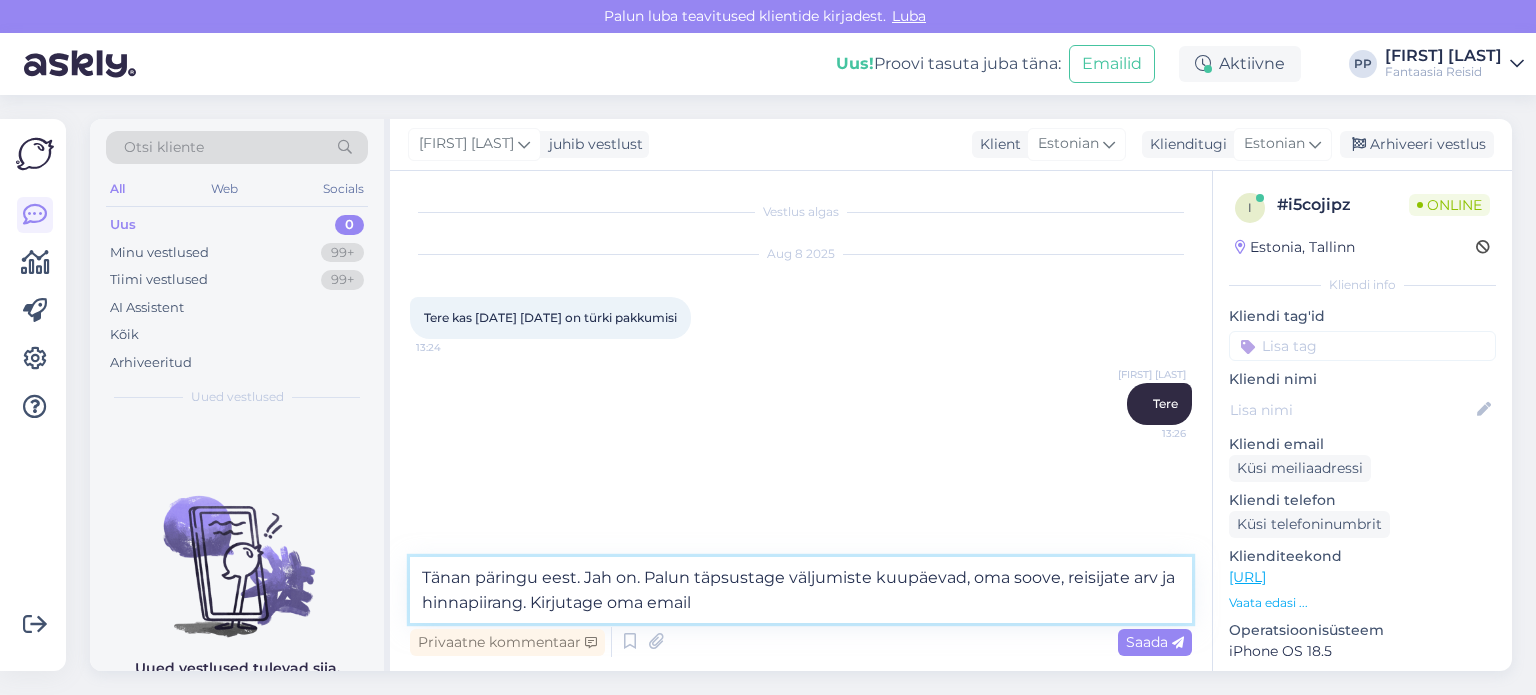 type on "Tänan päringu eest. Jah on. Palun täpsustage väljumiste kuupäevad, oma soove, reisijate arv ja hinnapiirang. Kirjutage oma email." 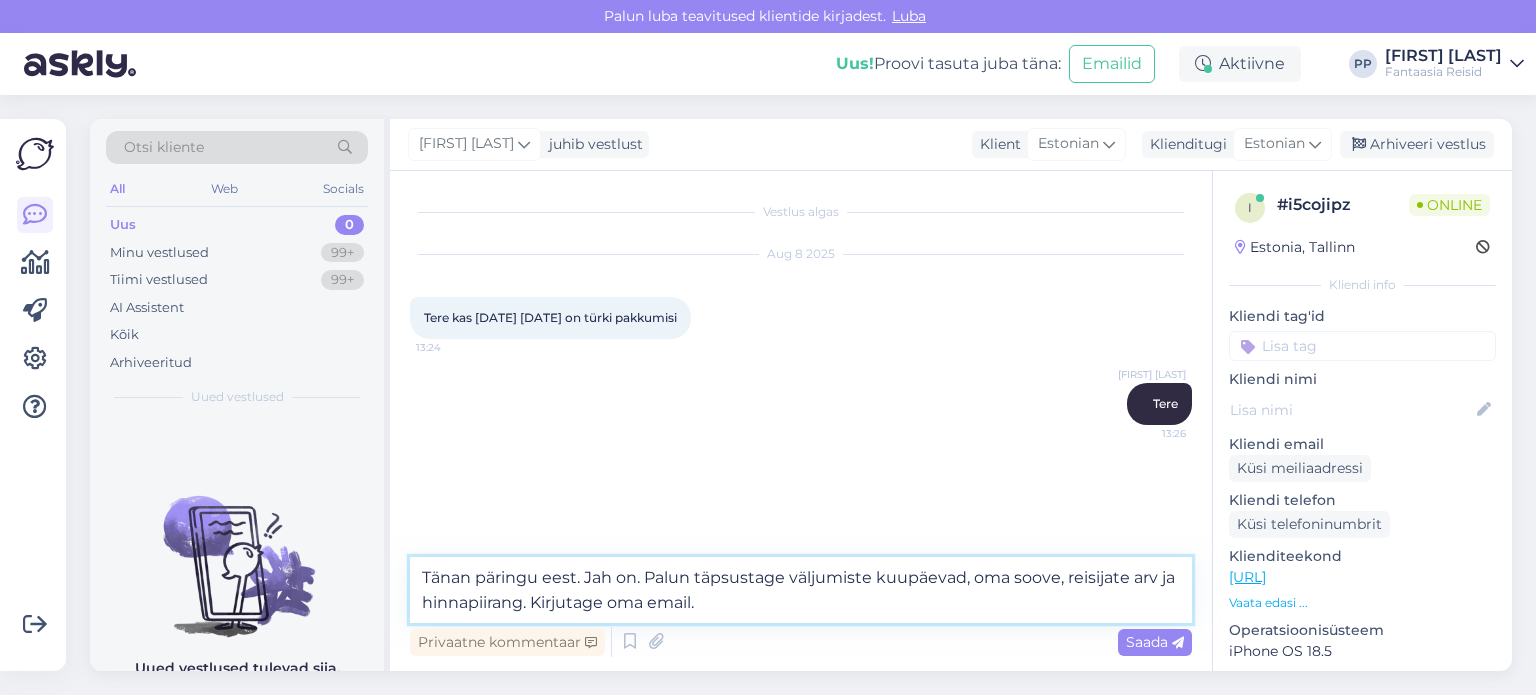 type 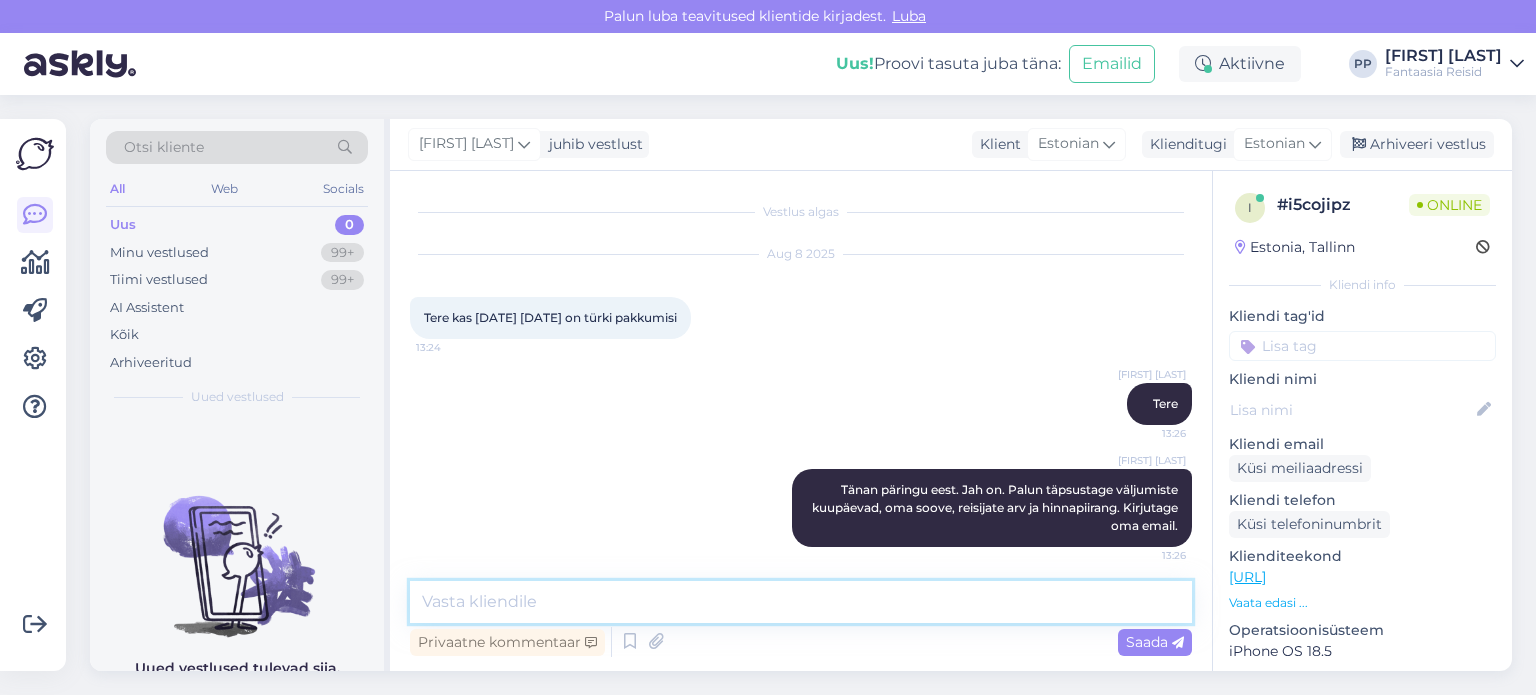 scroll, scrollTop: 24, scrollLeft: 0, axis: vertical 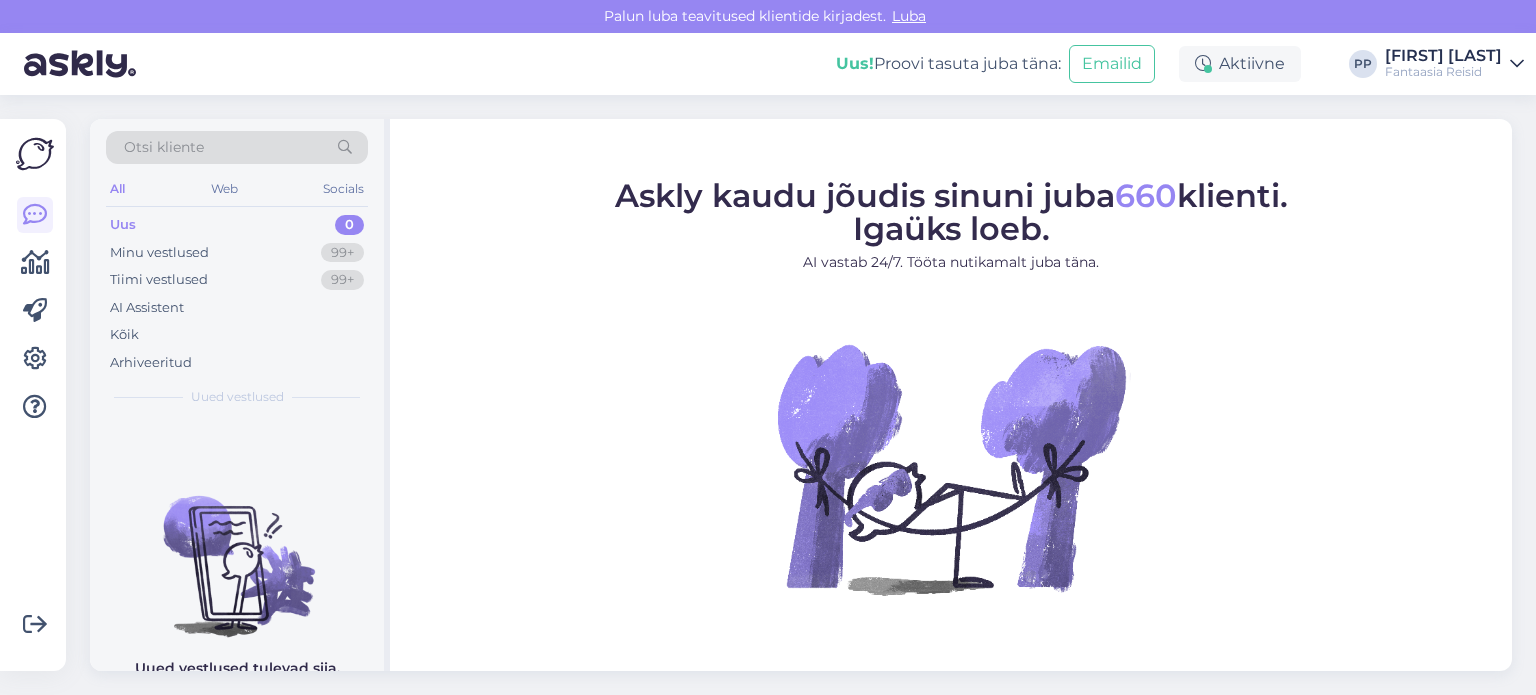 drag, startPoint x: 211, startPoint y: 247, endPoint x: 233, endPoint y: 409, distance: 163.487 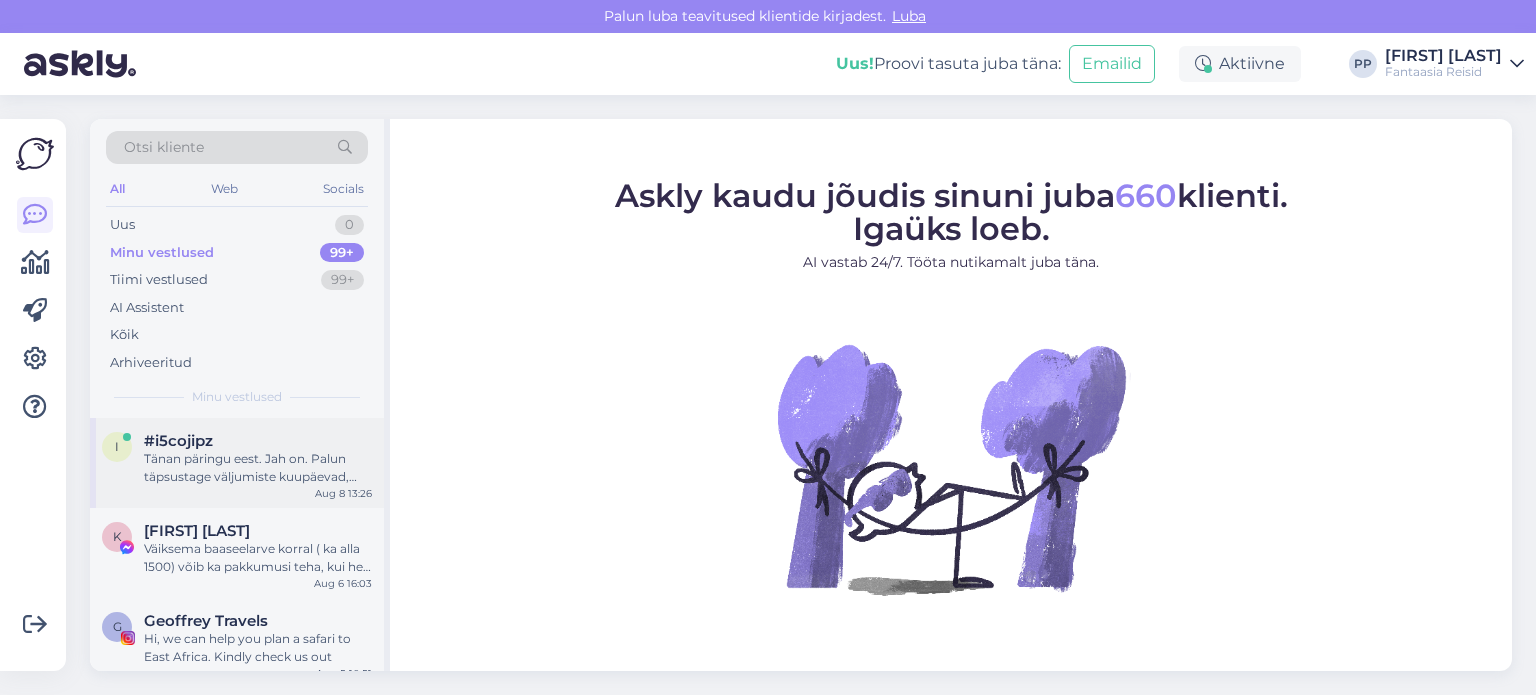 drag, startPoint x: 212, startPoint y: 455, endPoint x: 252, endPoint y: 387, distance: 78.892334 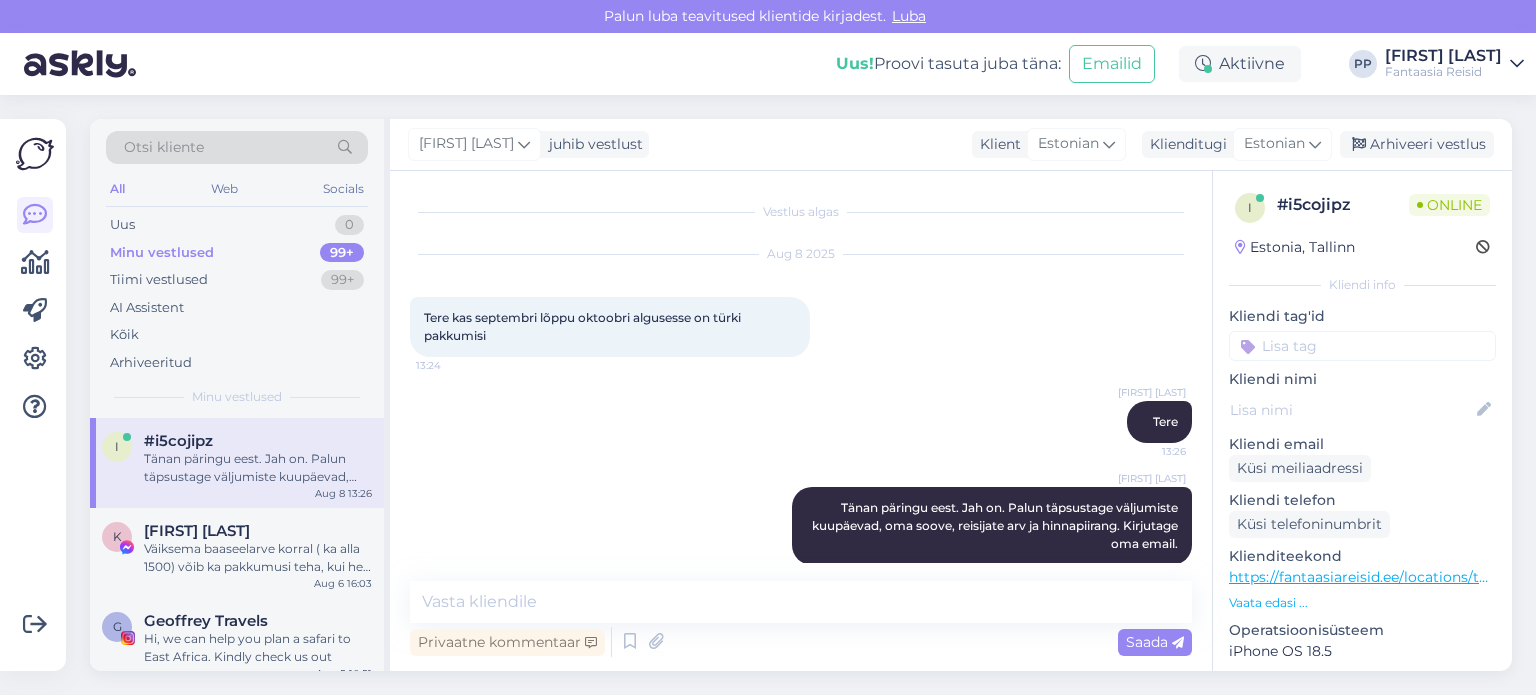 scroll, scrollTop: 24, scrollLeft: 0, axis: vertical 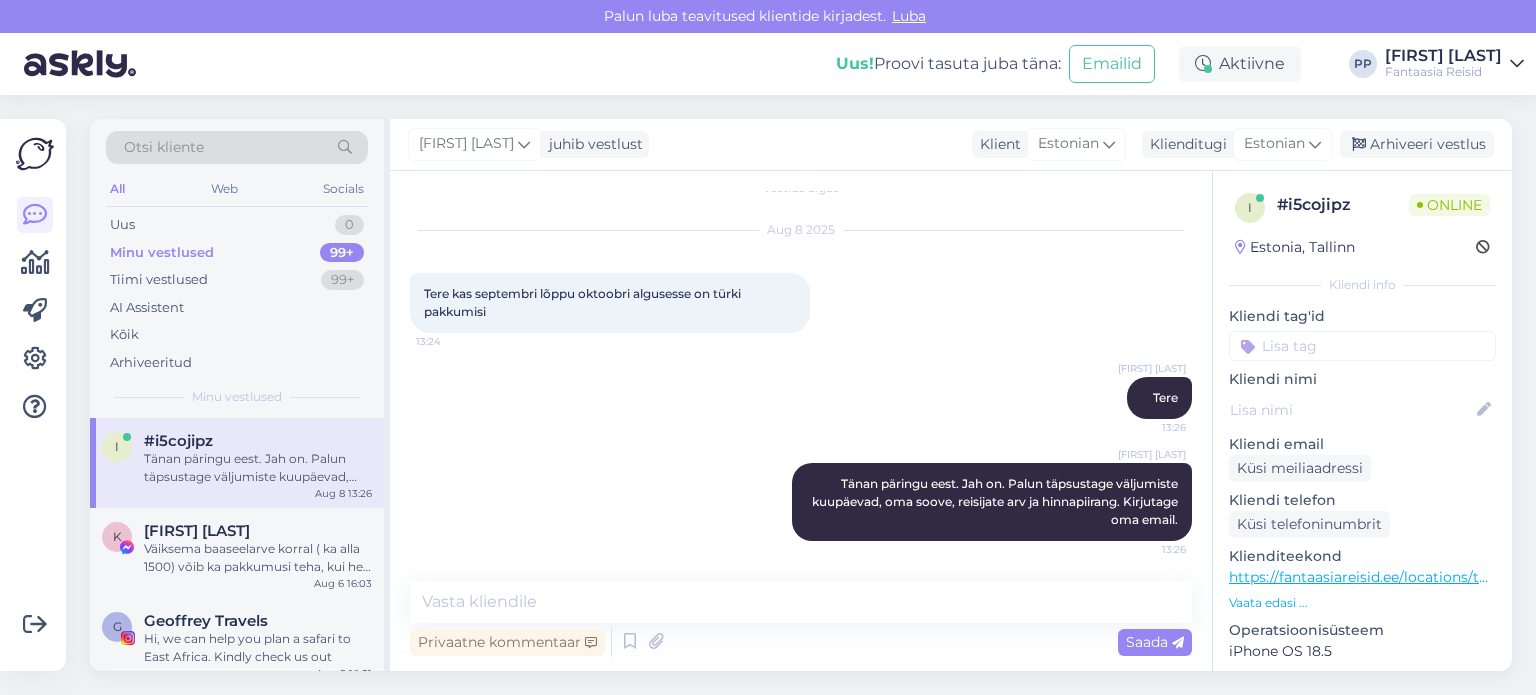 click on "Vaata edasi ..." at bounding box center (1362, 603) 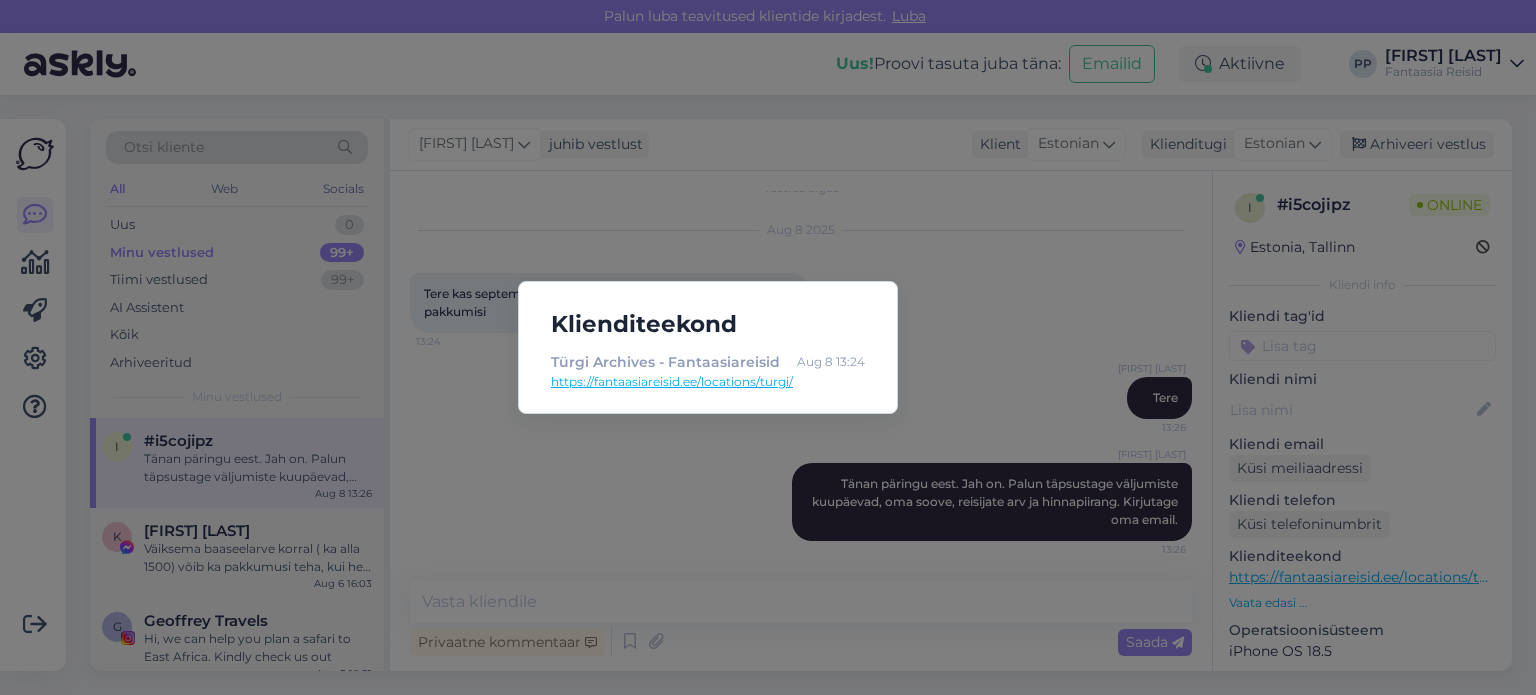 click on "https://fantaasiareisid.ee/locations/turgi/" at bounding box center [708, 382] 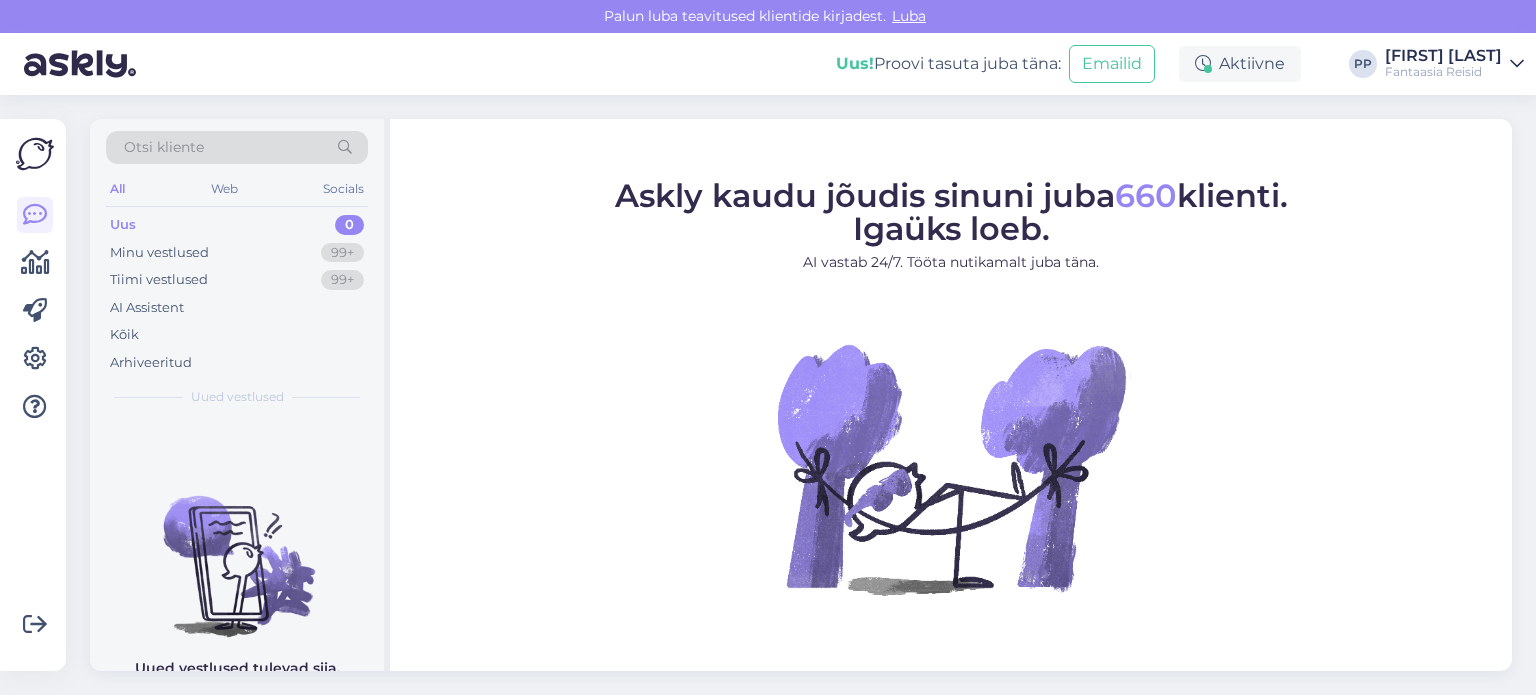 scroll, scrollTop: 0, scrollLeft: 0, axis: both 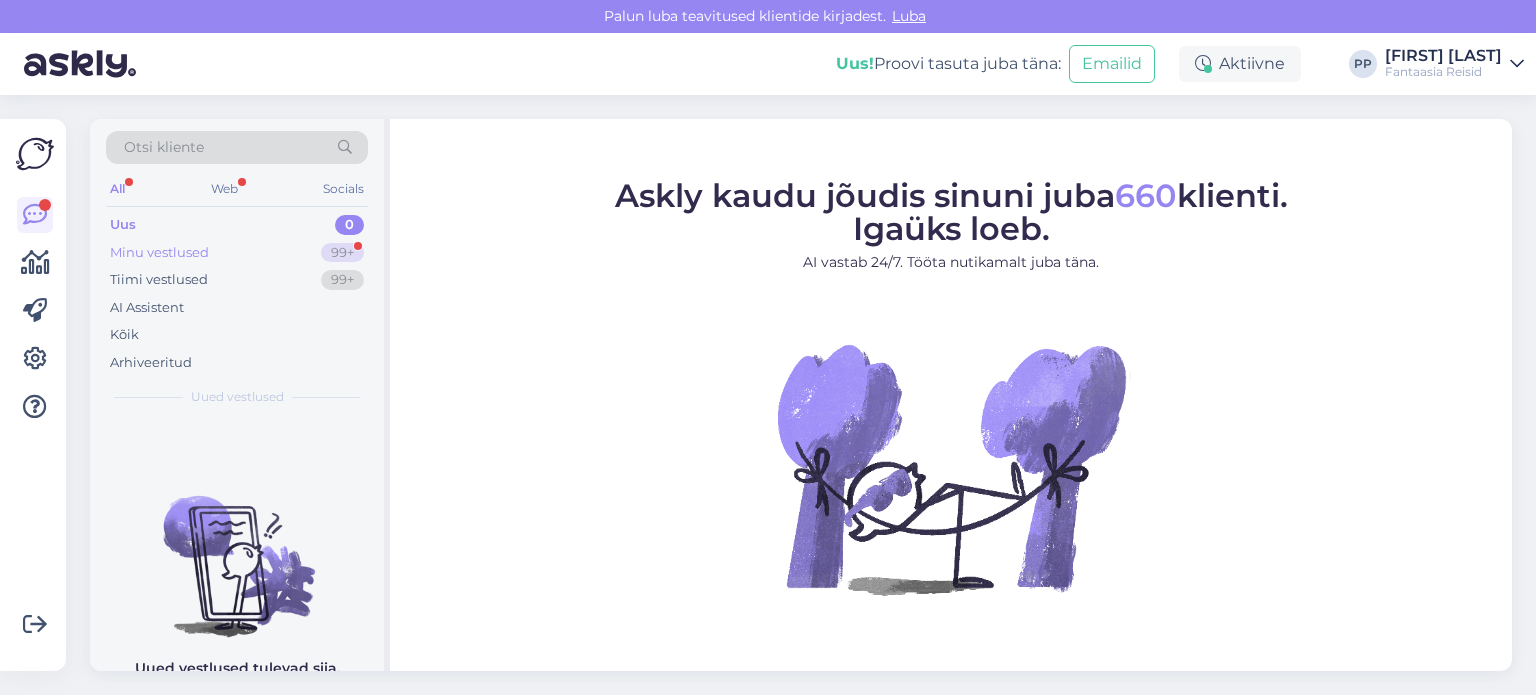 click on "Minu vestlused 99+" at bounding box center (237, 253) 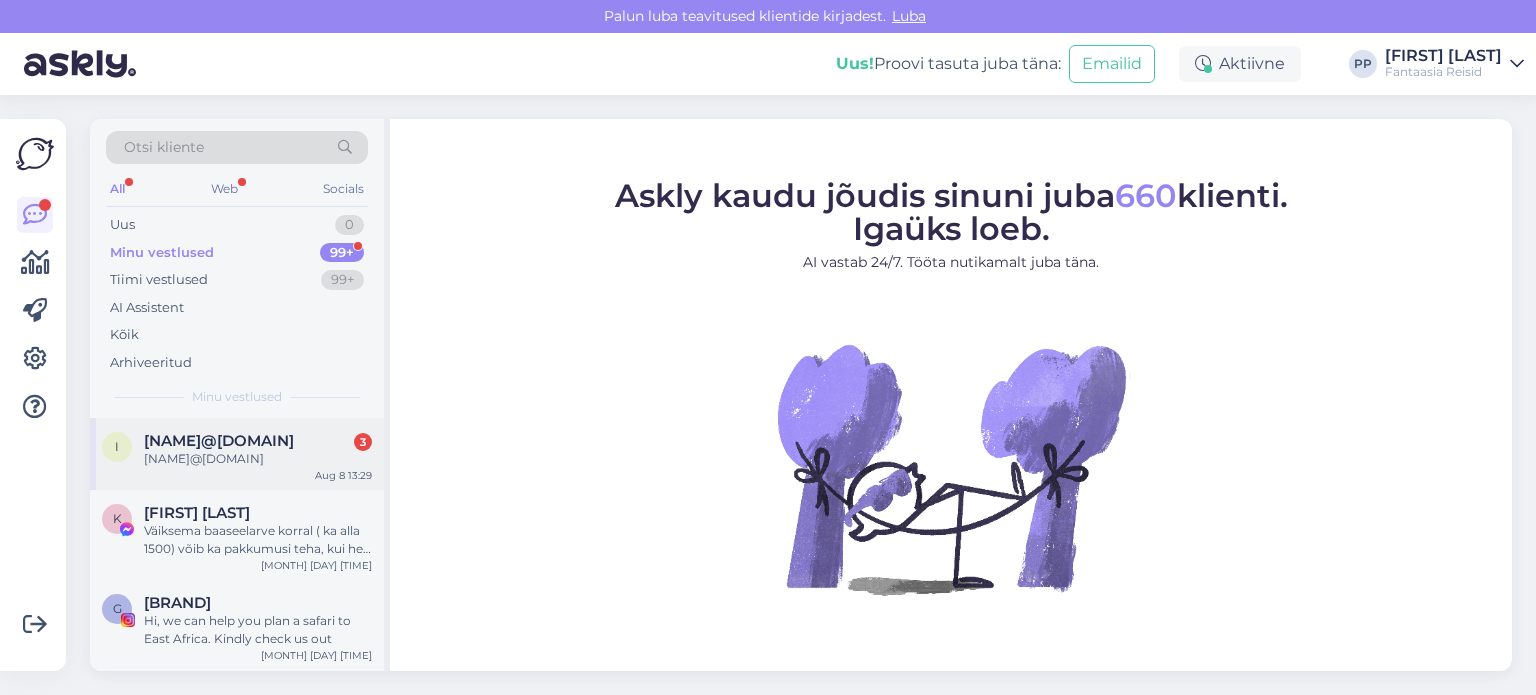 drag, startPoint x: 211, startPoint y: 470, endPoint x: 264, endPoint y: 466, distance: 53.15073 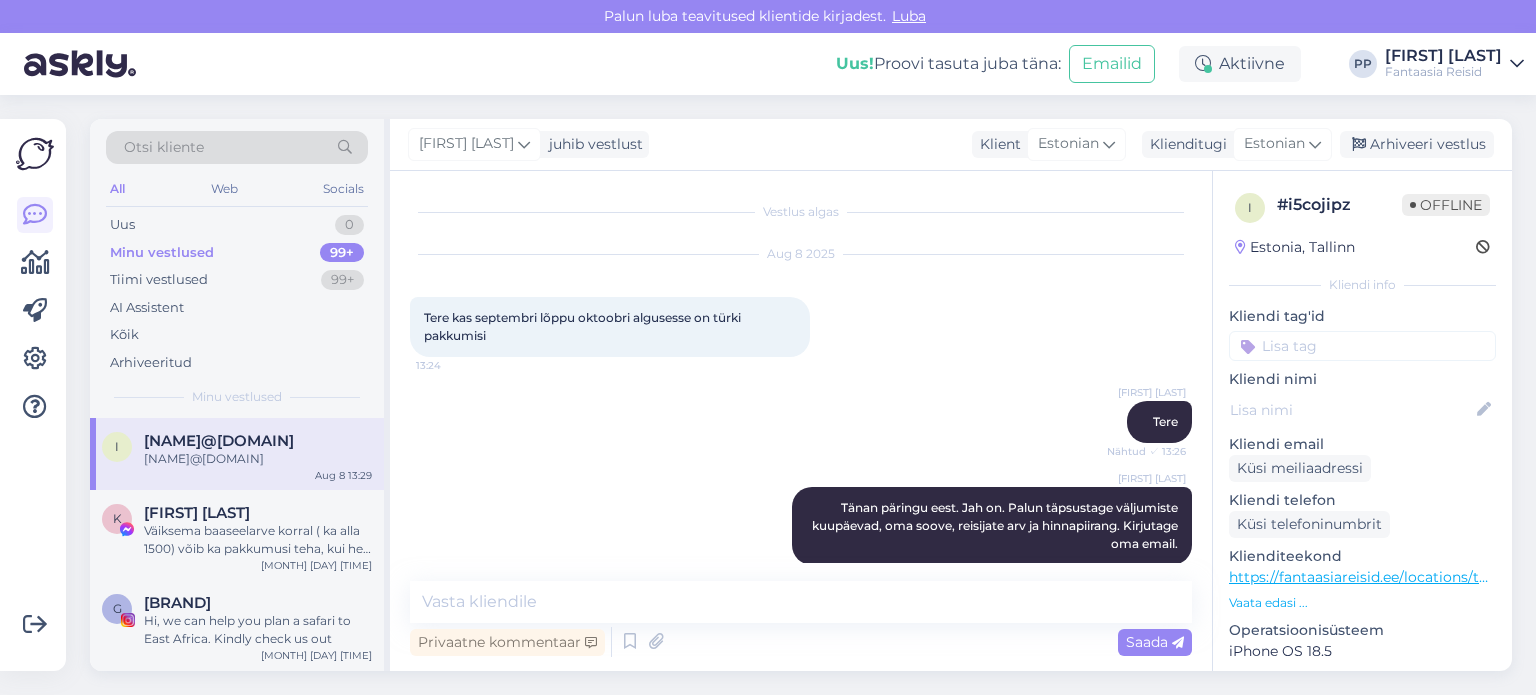 scroll, scrollTop: 300, scrollLeft: 0, axis: vertical 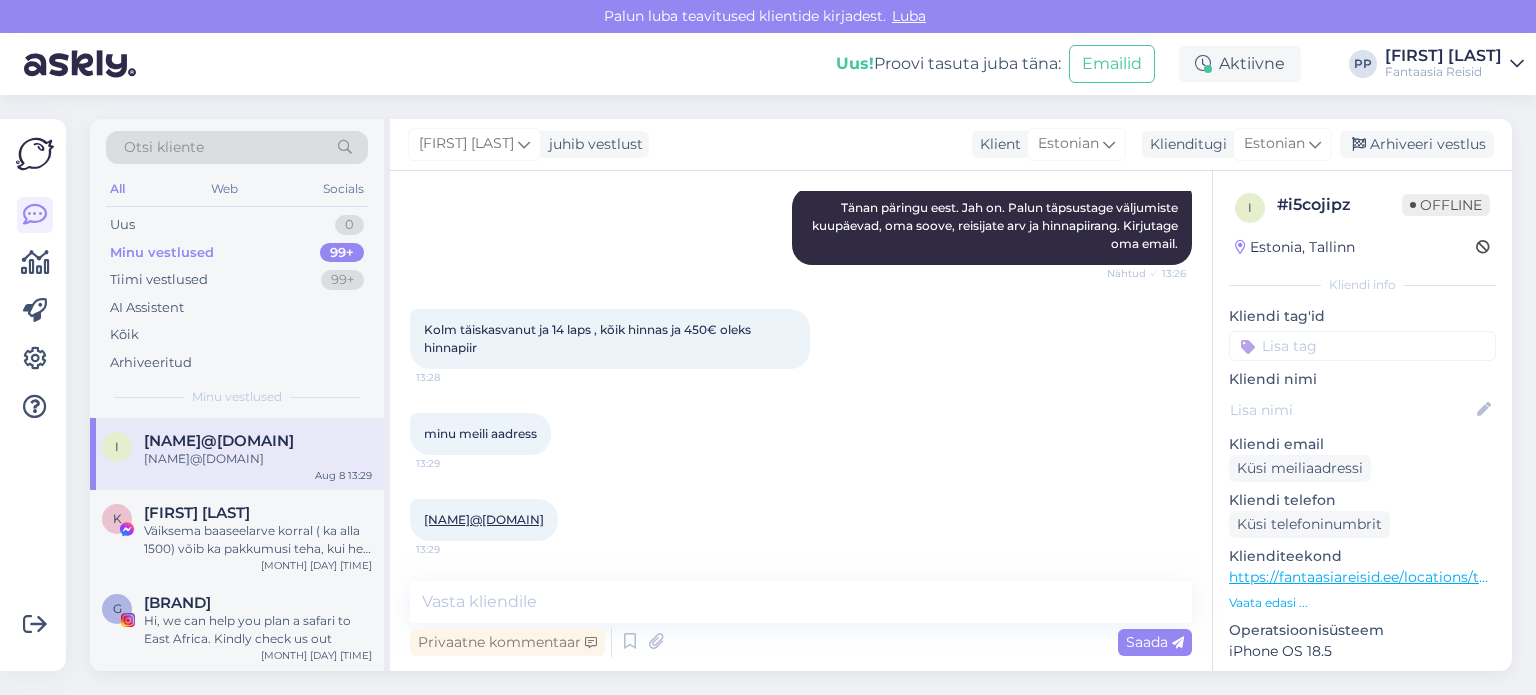 drag, startPoint x: 535, startPoint y: 516, endPoint x: 421, endPoint y: 522, distance: 114.15778 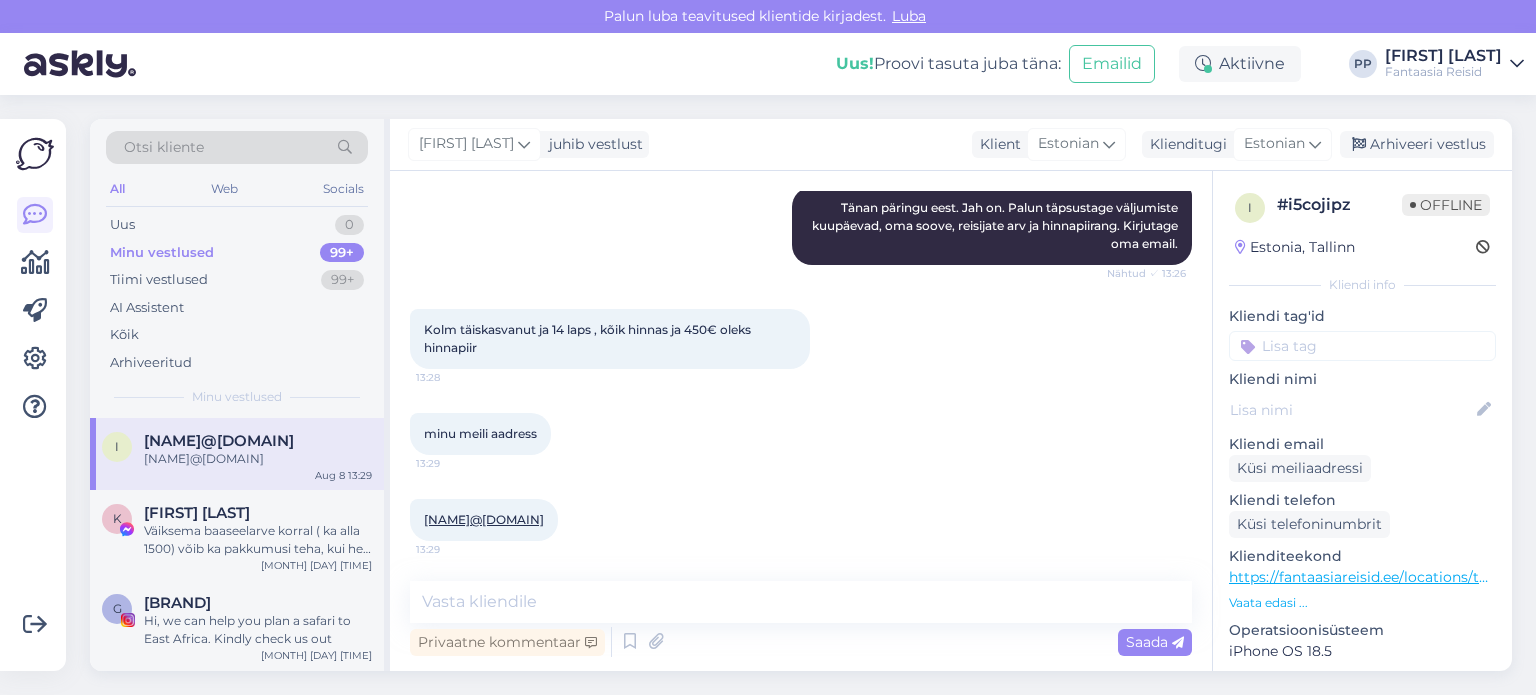 click on "[NAME]@[DOMAIN]" at bounding box center [484, 520] 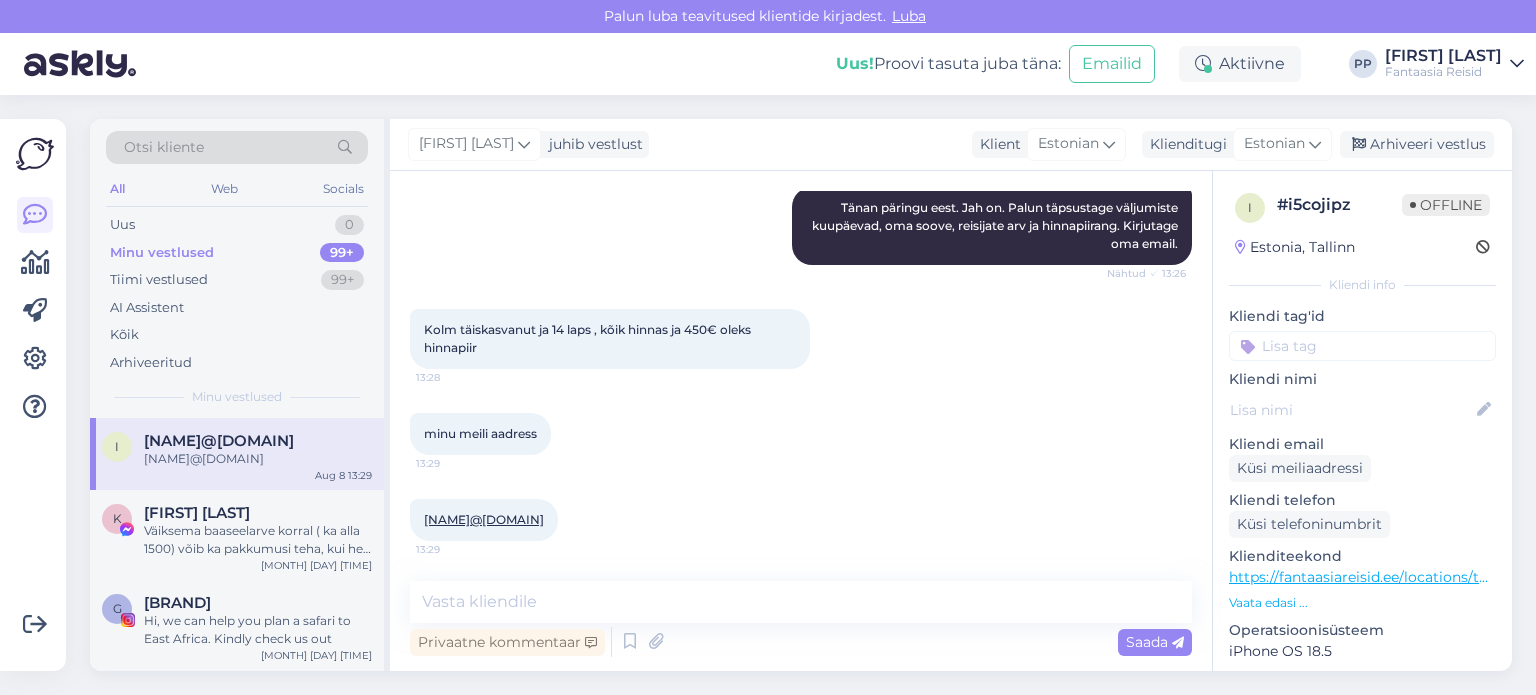 copy on "[NAME]@[DOMAIN]" 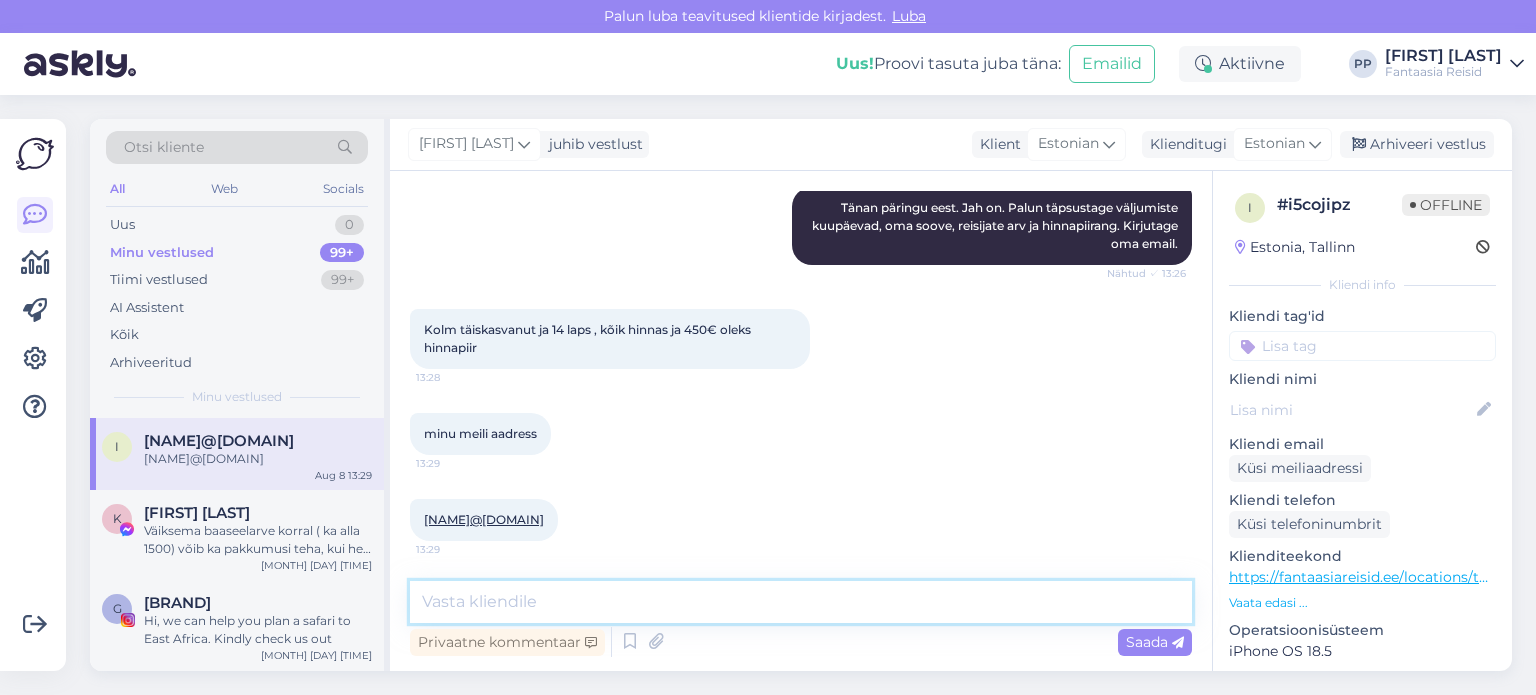 click at bounding box center (801, 602) 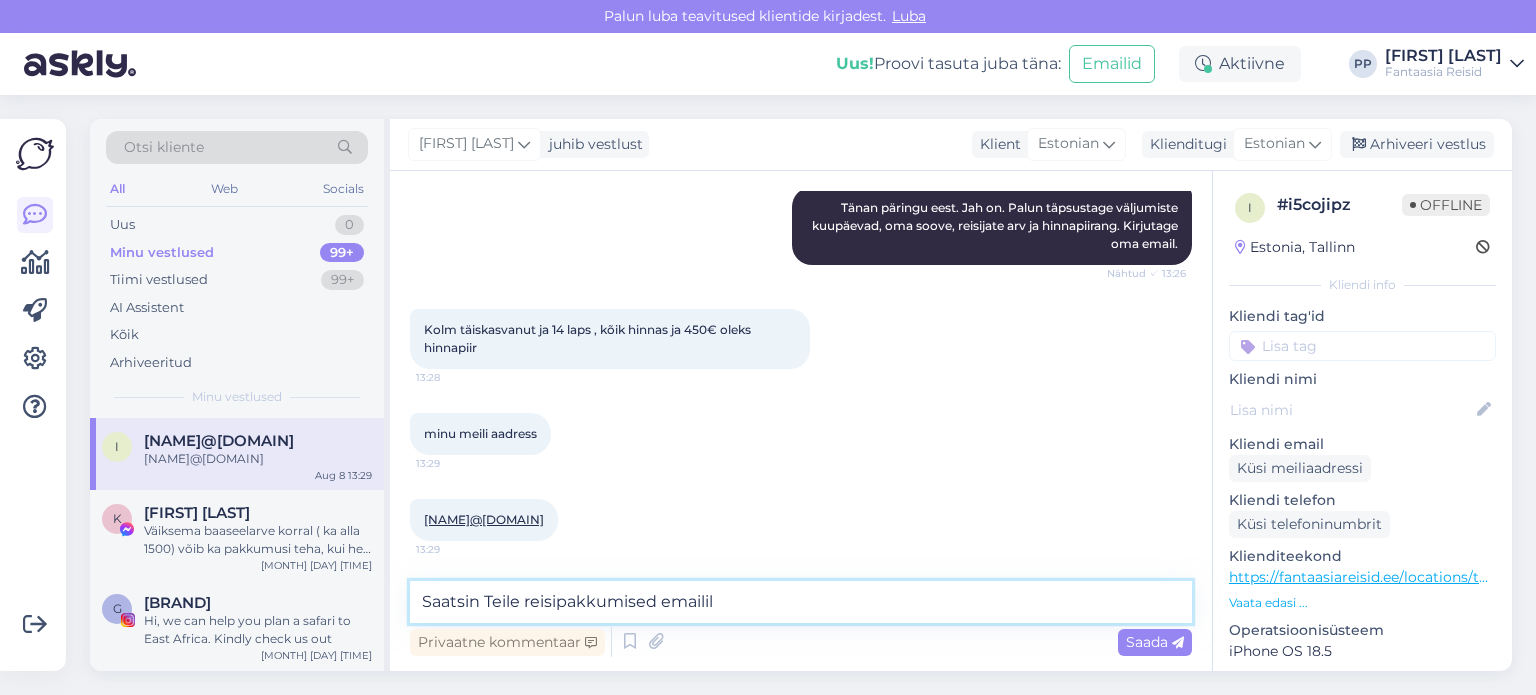 type on "Saatsin Teile reisipakkumised emailile" 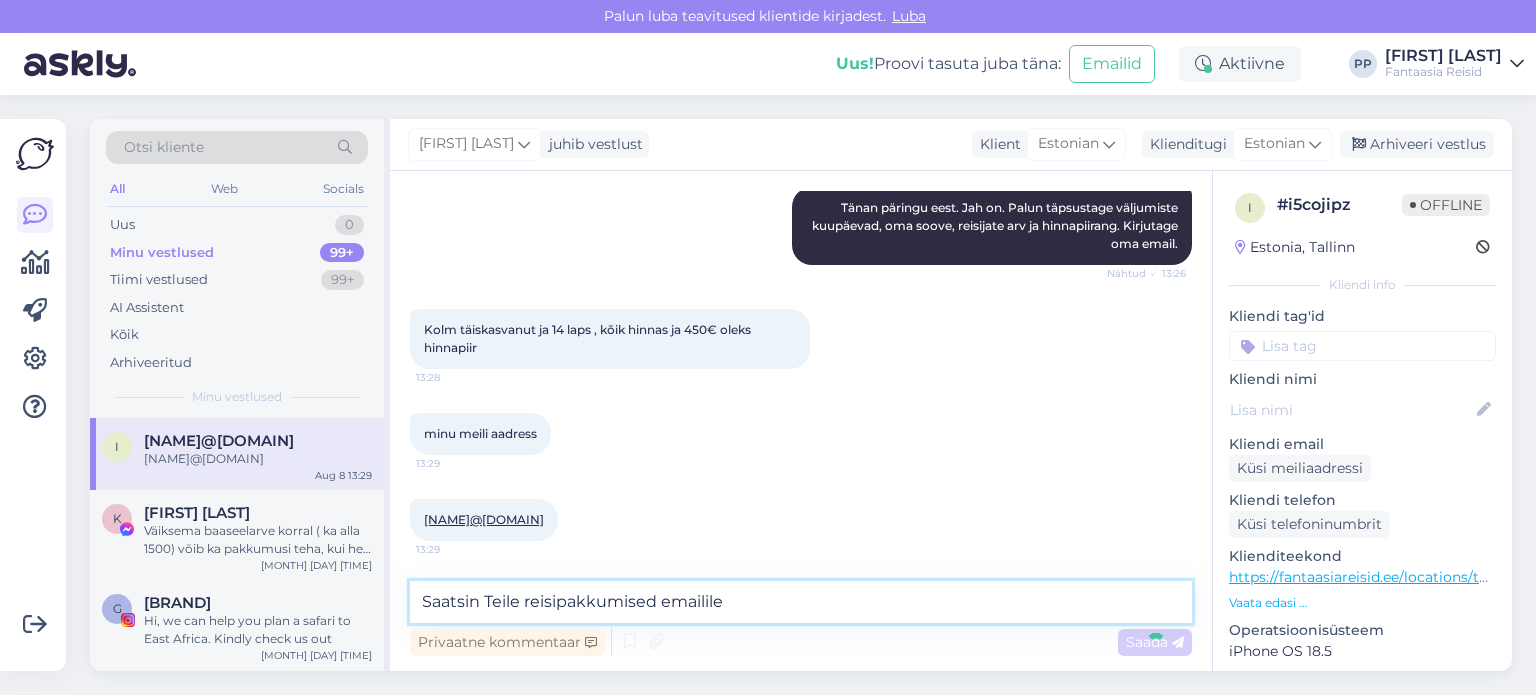 type 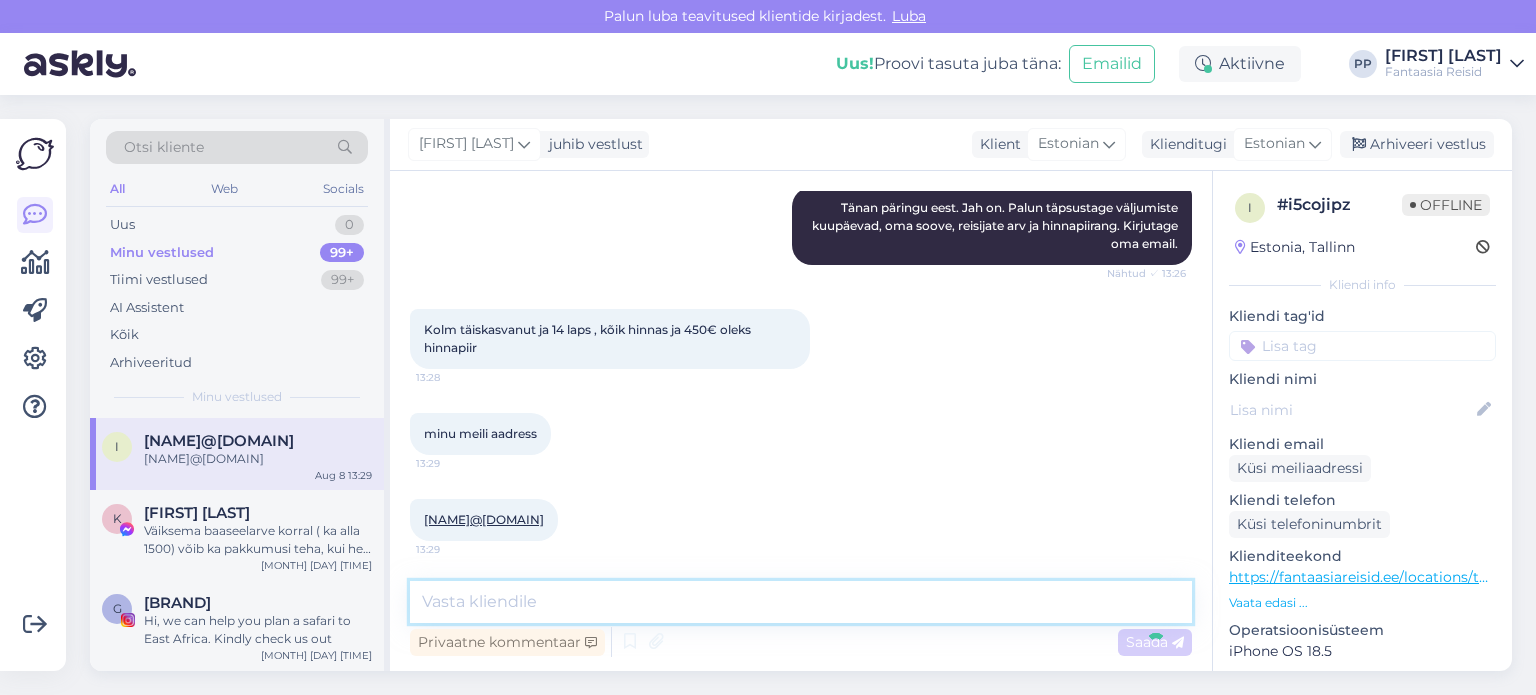 scroll, scrollTop: 386, scrollLeft: 0, axis: vertical 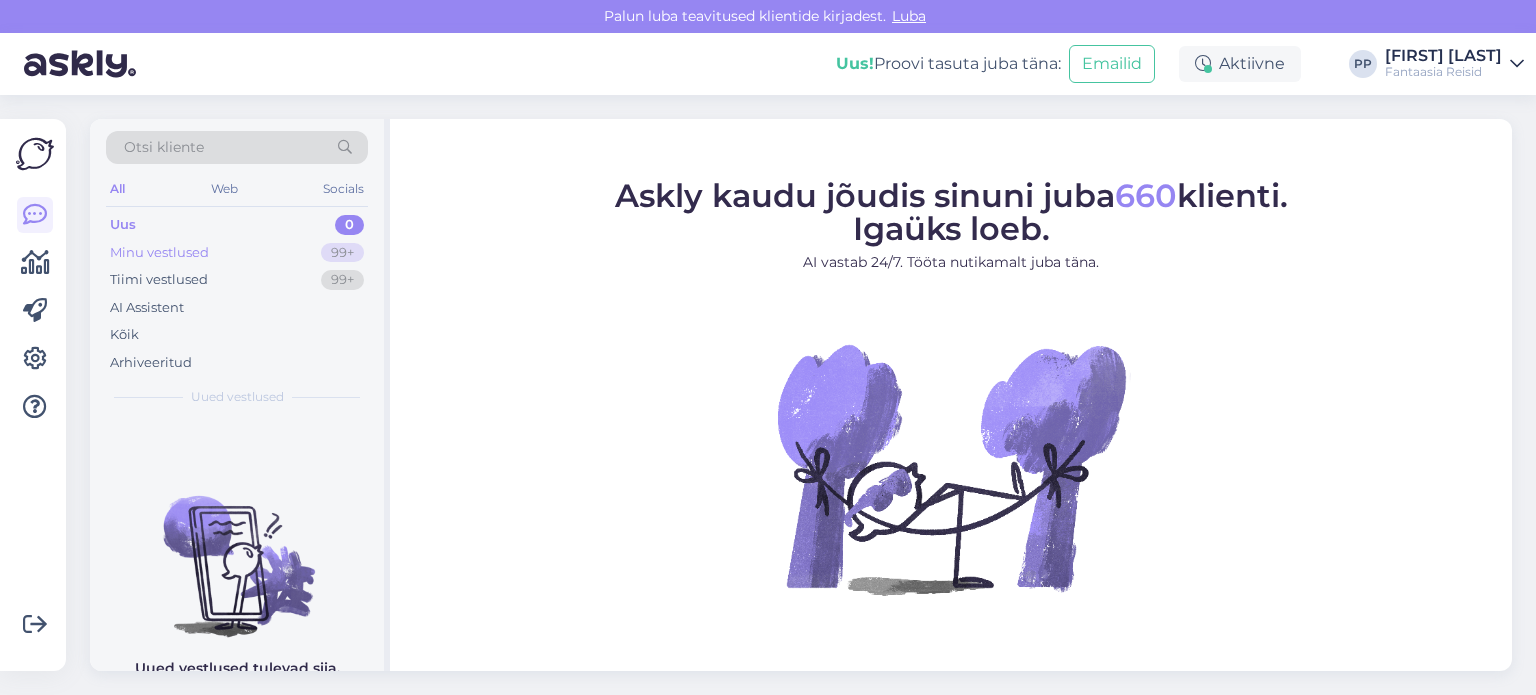 click on "Minu vestlused 99+" at bounding box center (237, 253) 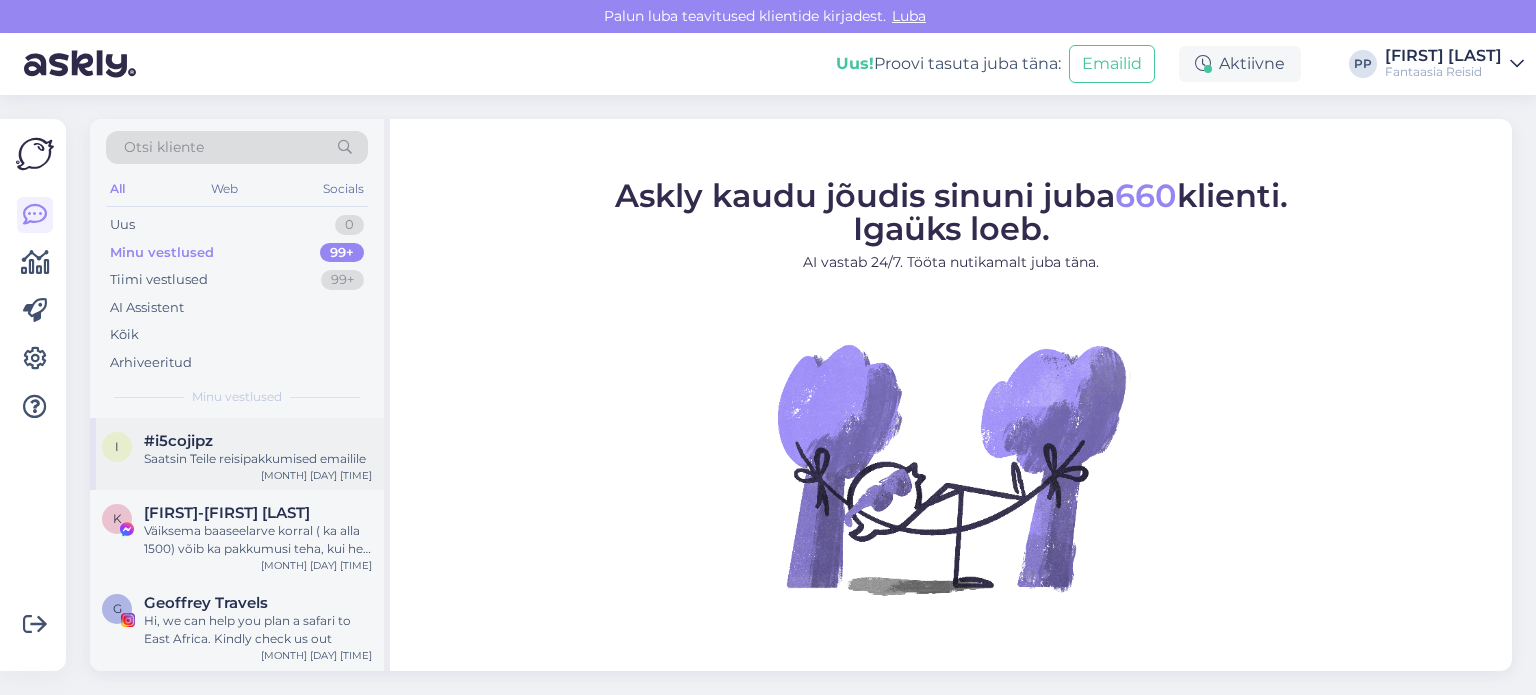 click on "#i5cojipz" at bounding box center [258, 441] 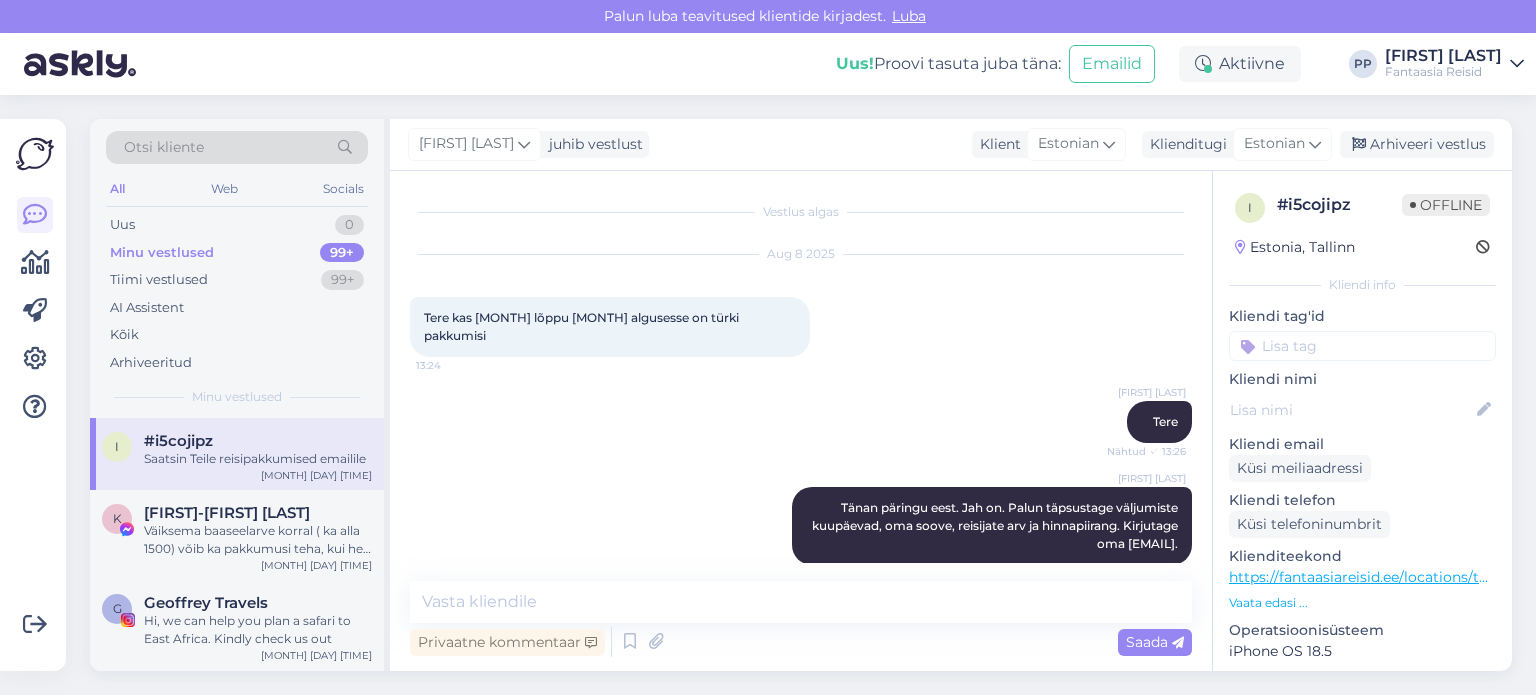scroll, scrollTop: 386, scrollLeft: 0, axis: vertical 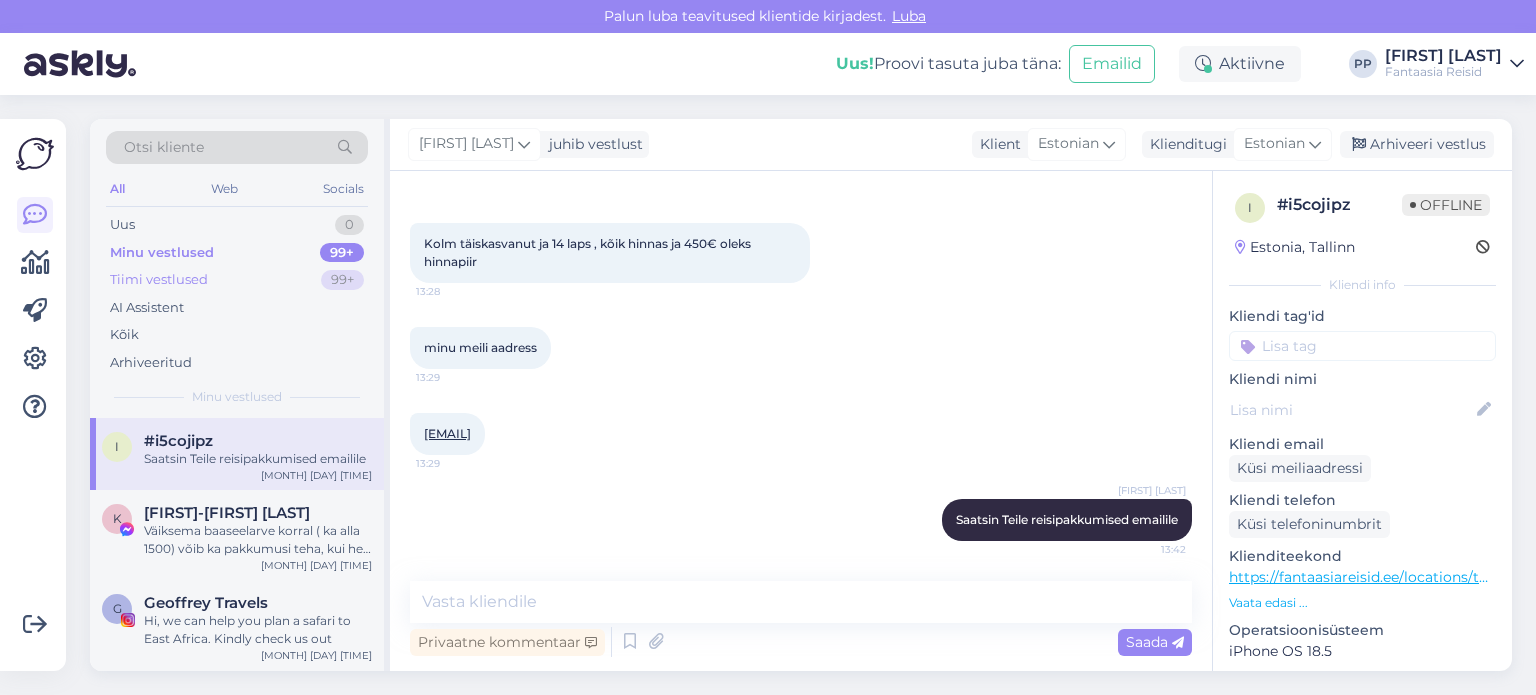 click on "Tiimi vestlused" at bounding box center (159, 280) 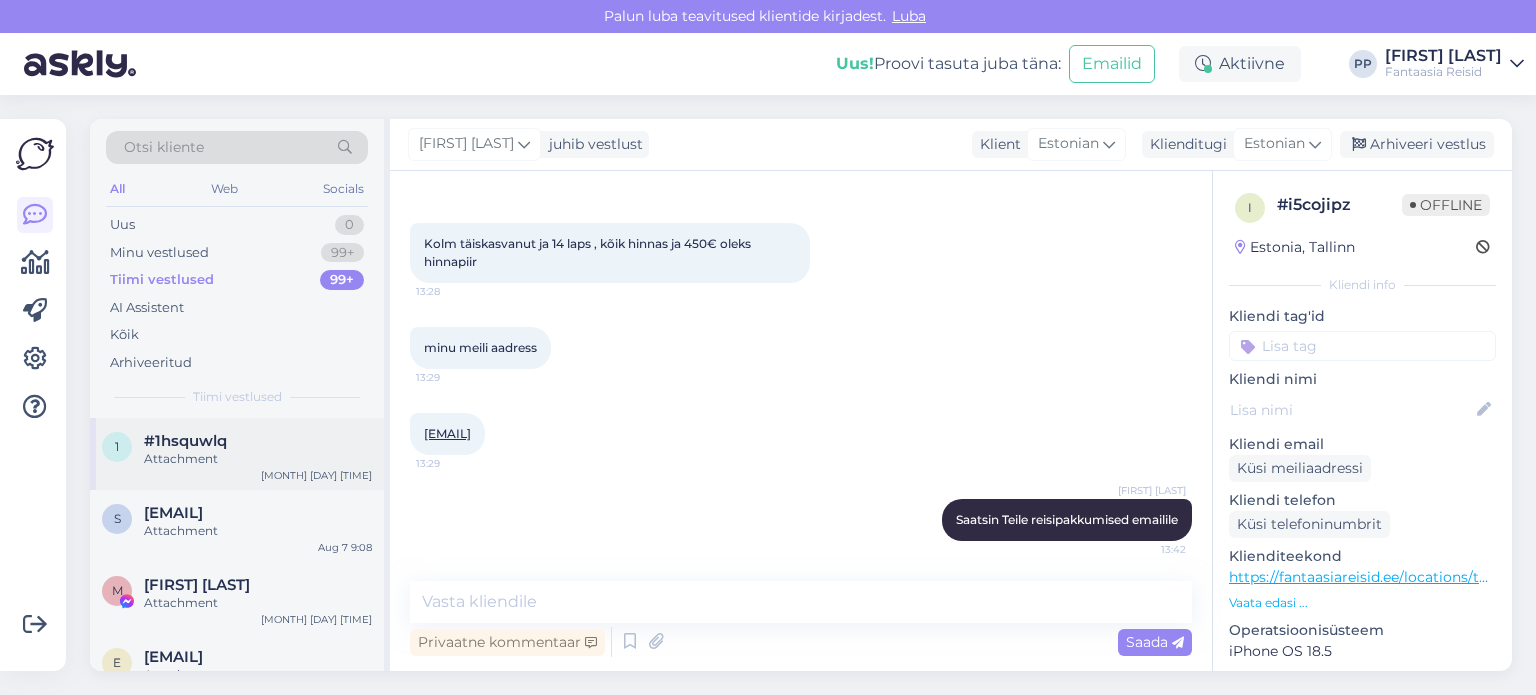 click on "#1hsquwlq" at bounding box center [185, 441] 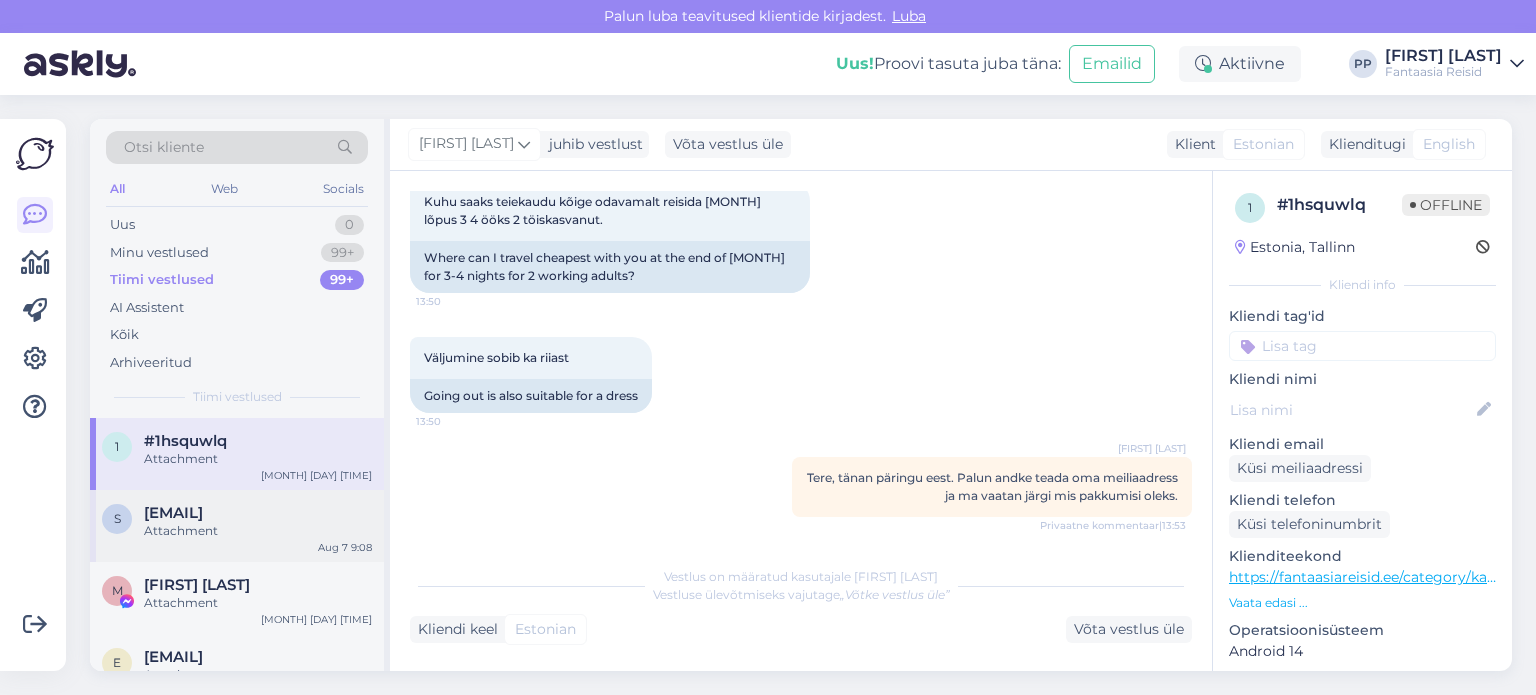 click on "[NAME]@[DOMAIN]" at bounding box center [173, 513] 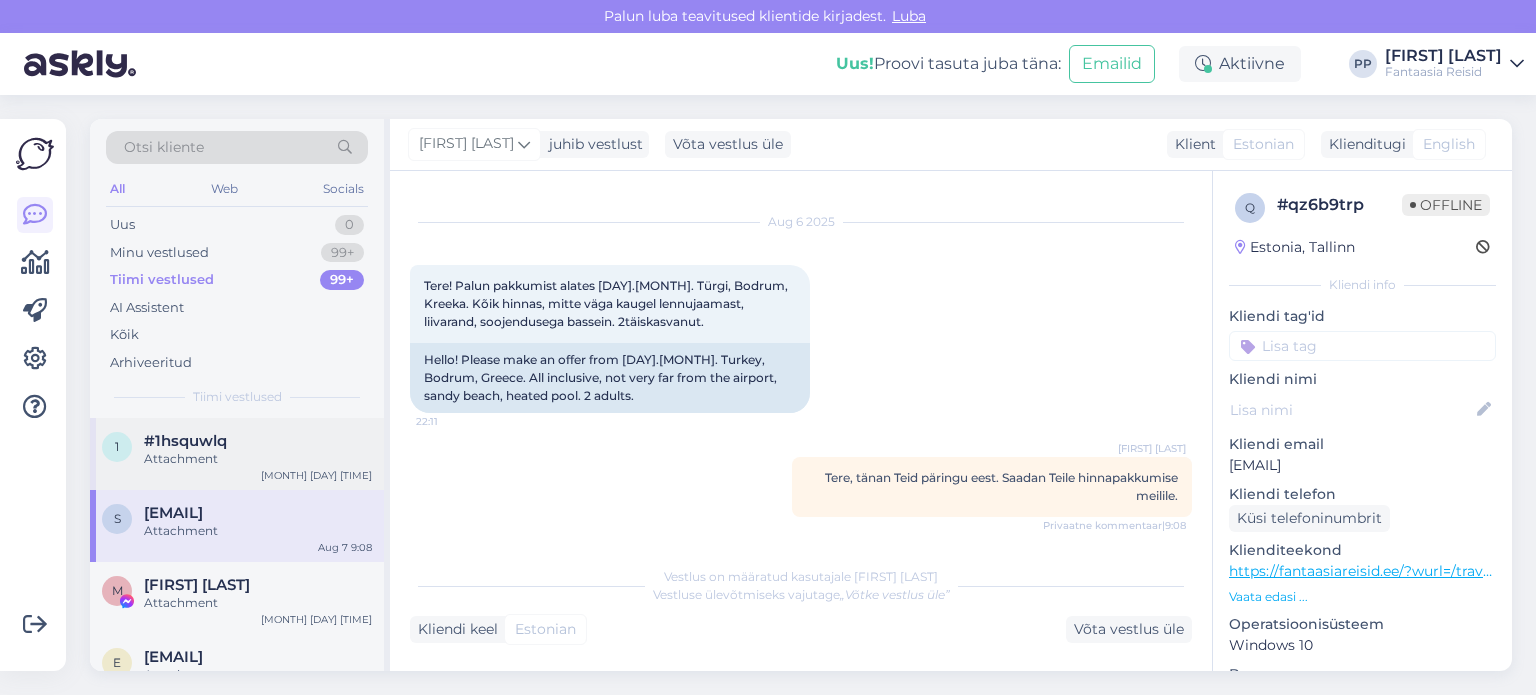 click on "Attachment" at bounding box center [258, 459] 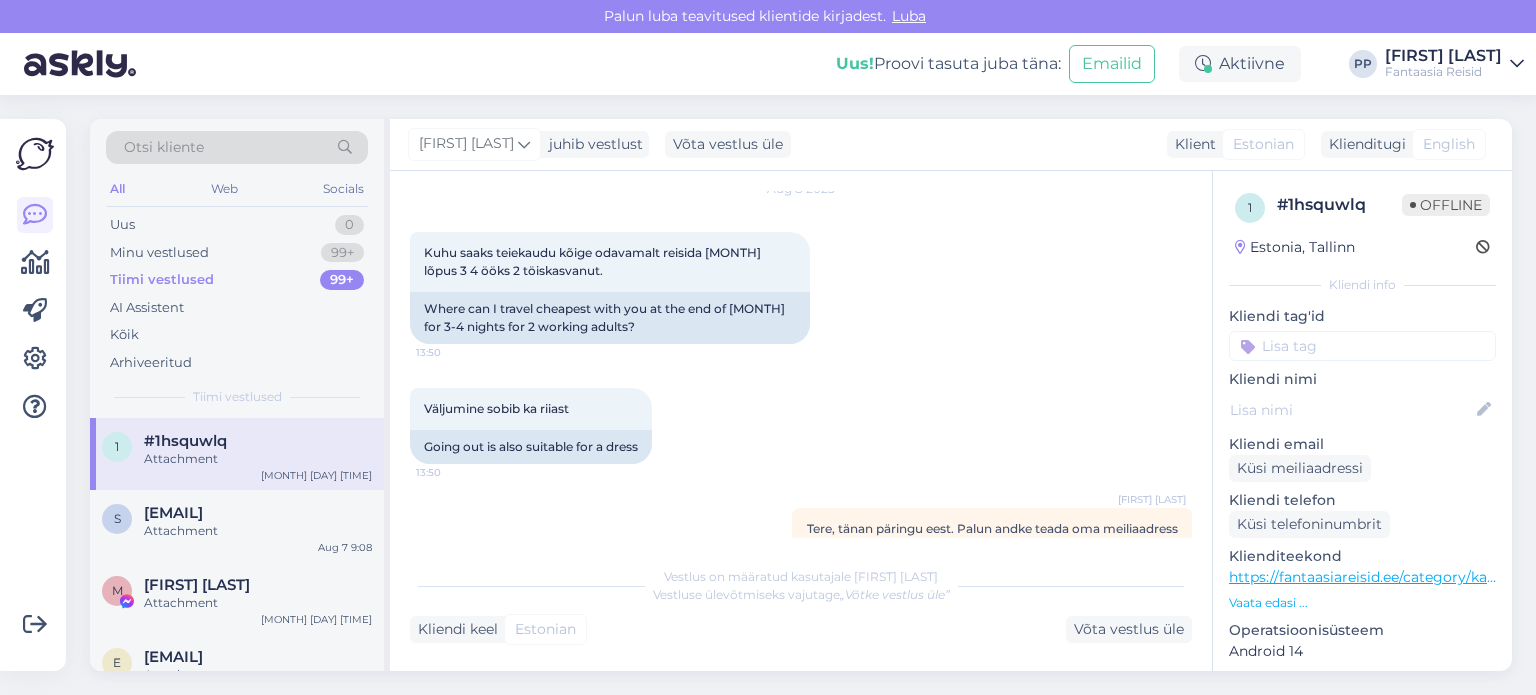 scroll, scrollTop: 100, scrollLeft: 0, axis: vertical 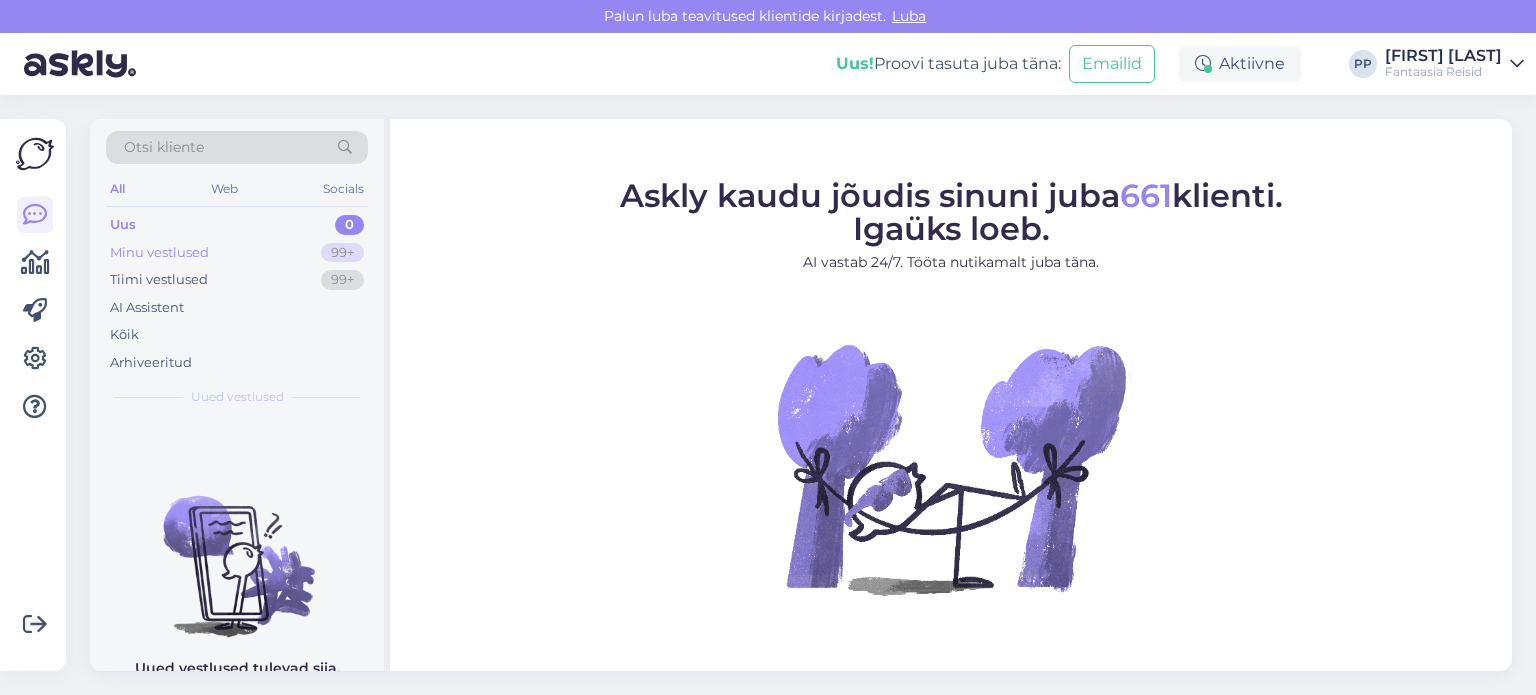 click on "Minu vestlused" at bounding box center (159, 253) 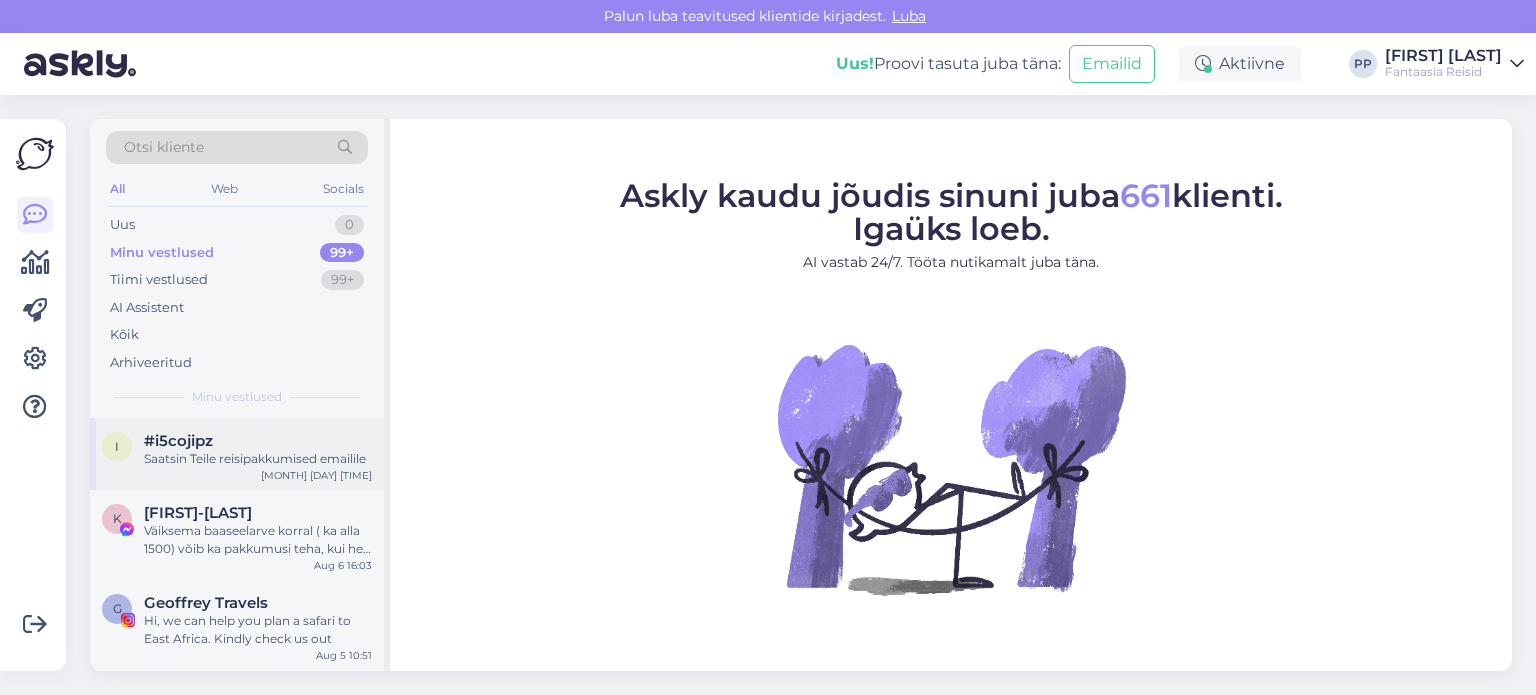 drag, startPoint x: 226, startPoint y: 467, endPoint x: 263, endPoint y: 474, distance: 37.65634 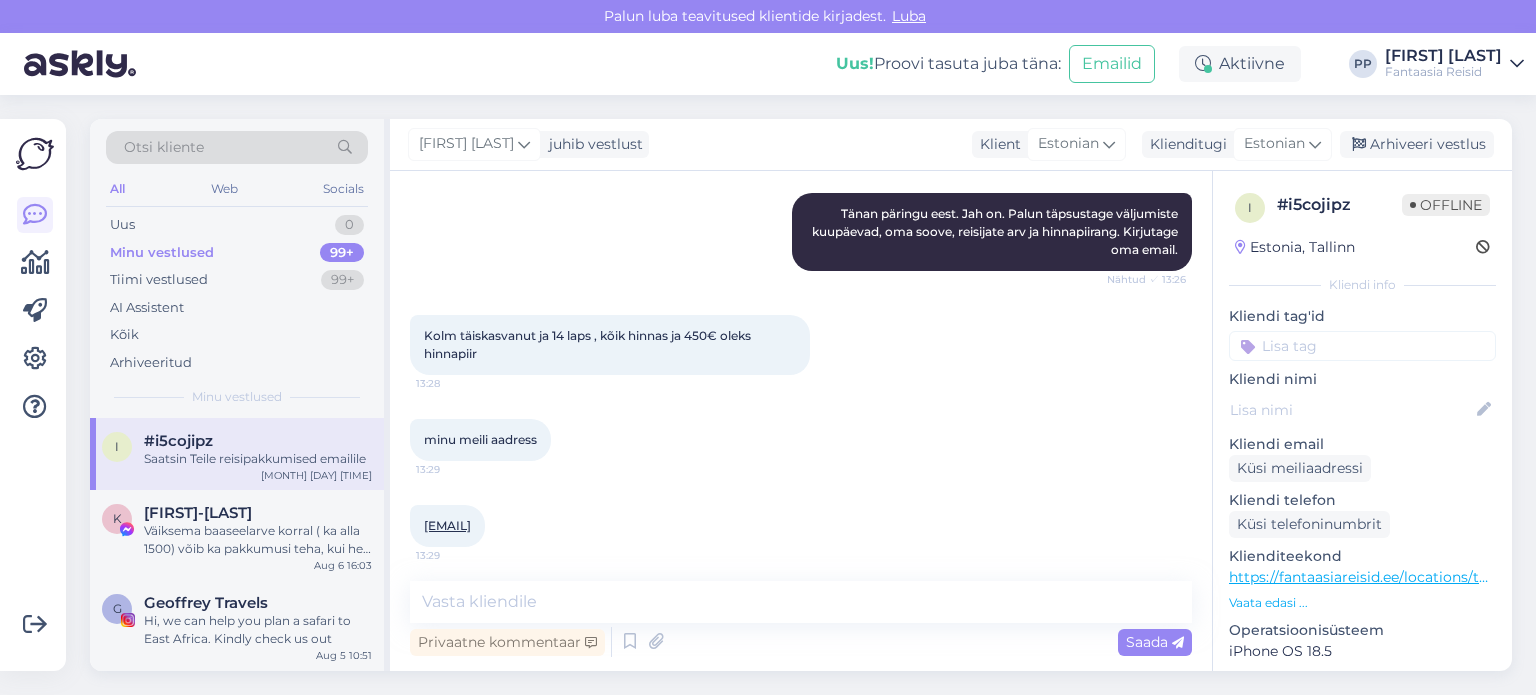 scroll, scrollTop: 385, scrollLeft: 0, axis: vertical 